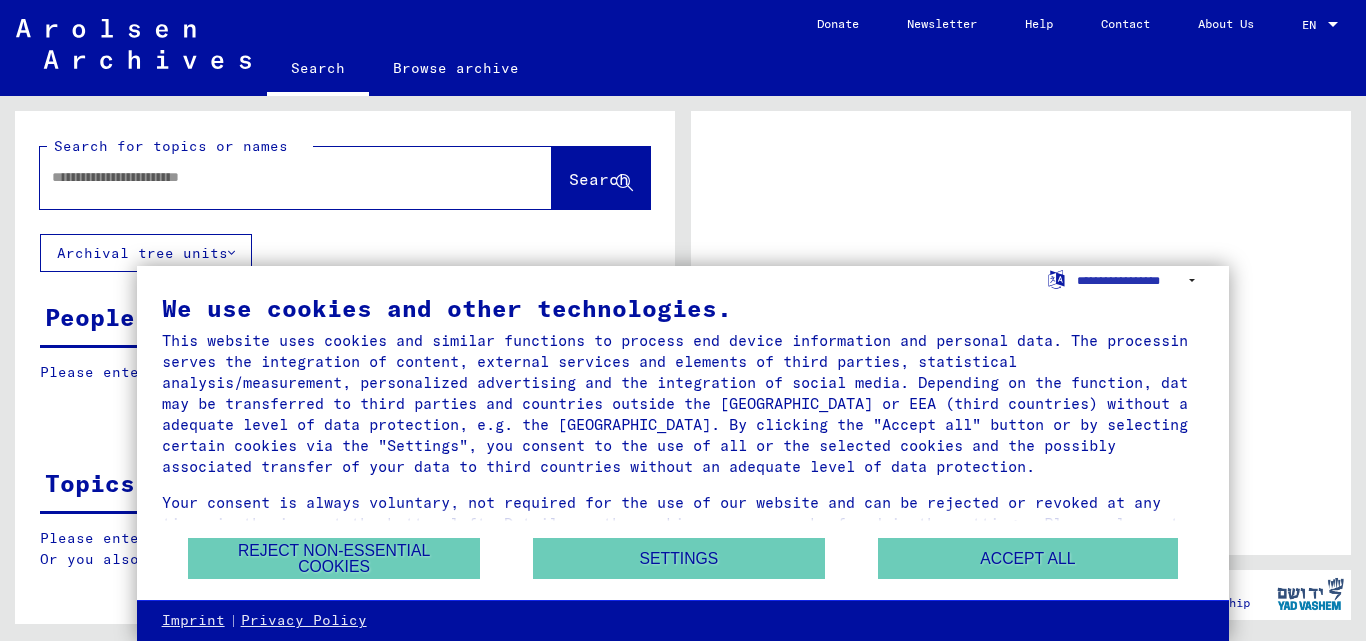 scroll, scrollTop: 0, scrollLeft: 0, axis: both 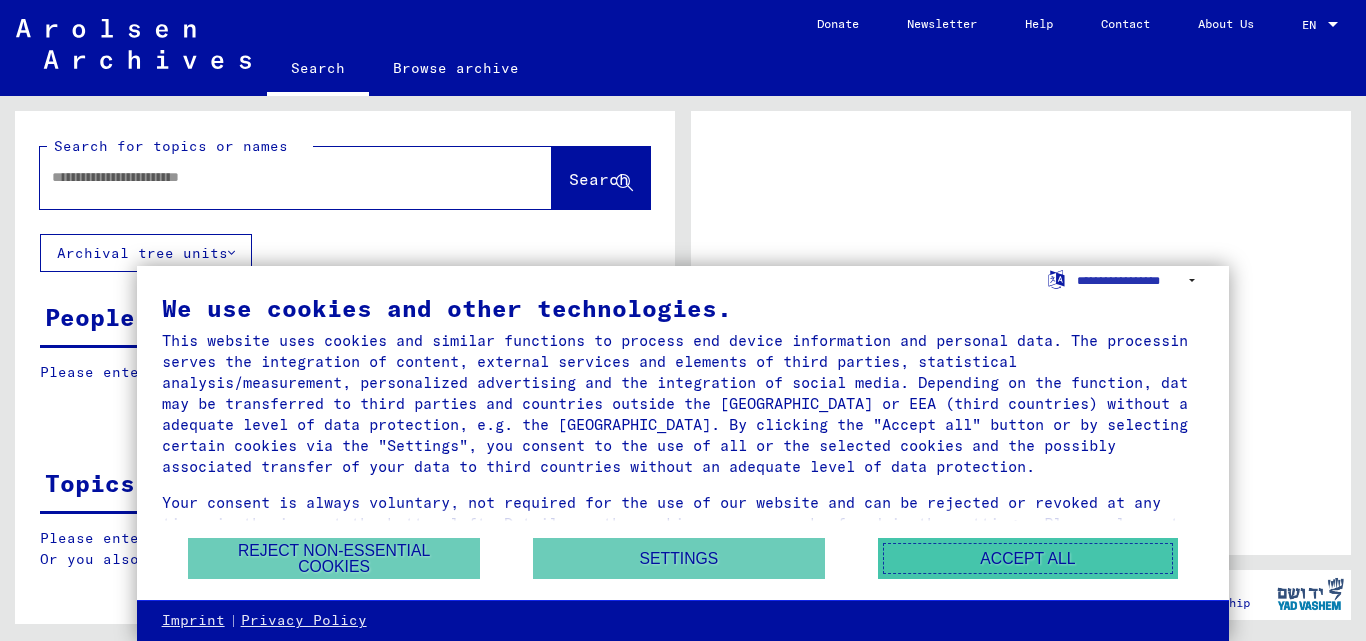 click on "Accept all" at bounding box center [1028, 558] 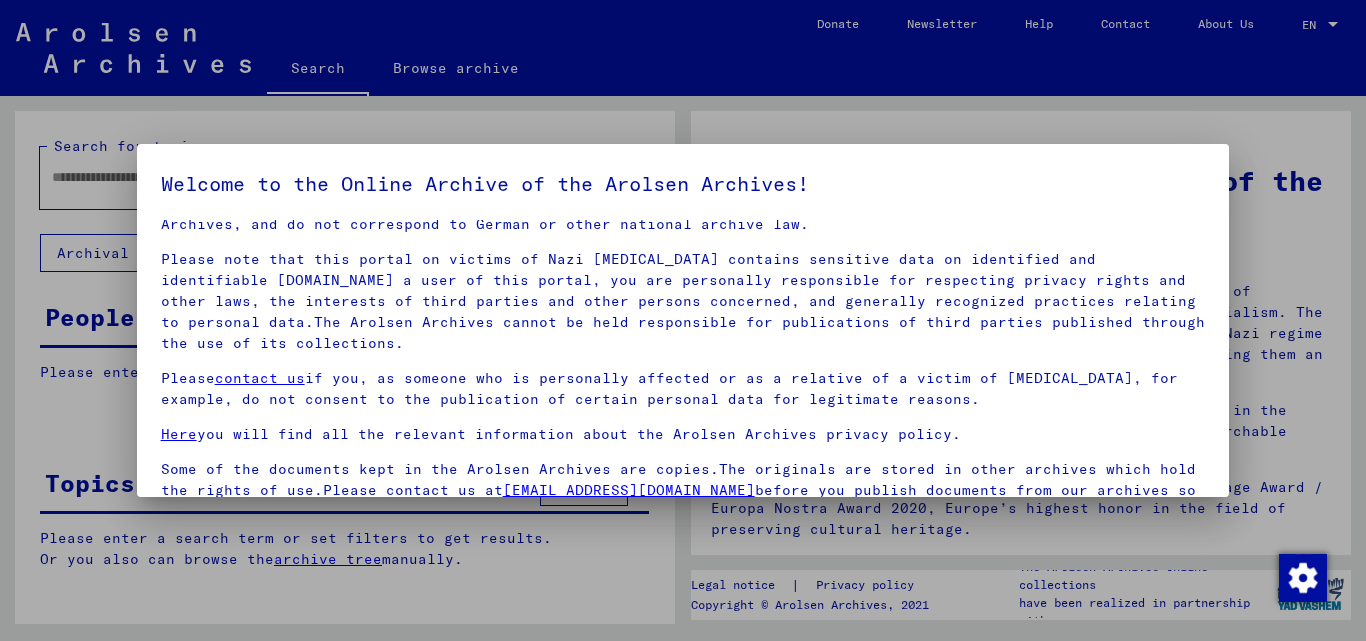 scroll, scrollTop: 60, scrollLeft: 0, axis: vertical 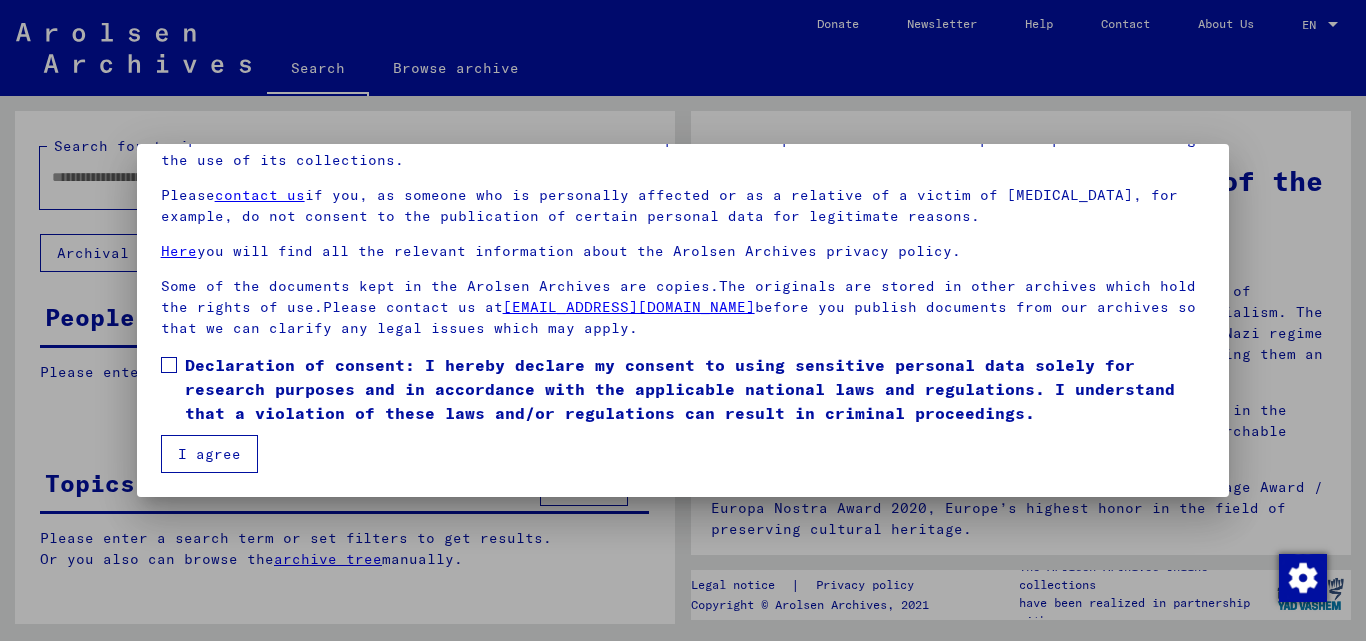 click on "Declaration of consent: I hereby declare my consent to using sensitive personal data solely for research purposes and in accordance with the applicable national laws and regulations. I understand that a violation of these laws and/or regulations can result in criminal proceedings." at bounding box center [683, 389] 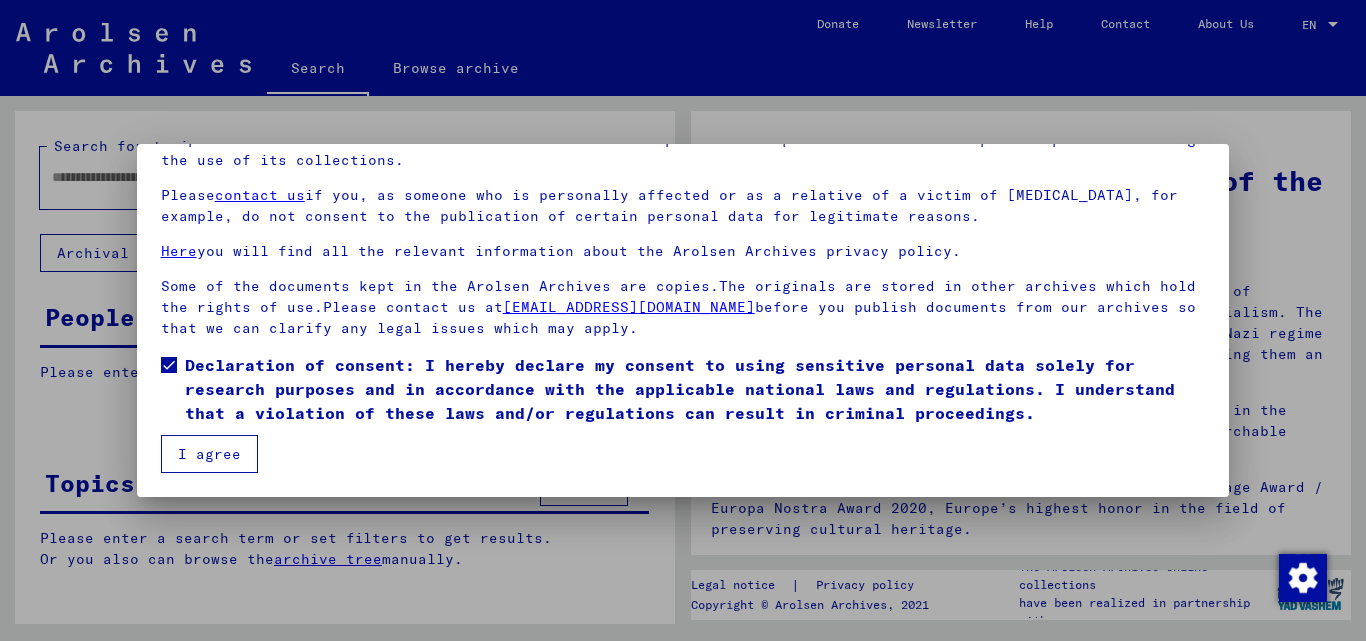 click on "I agree" at bounding box center (209, 454) 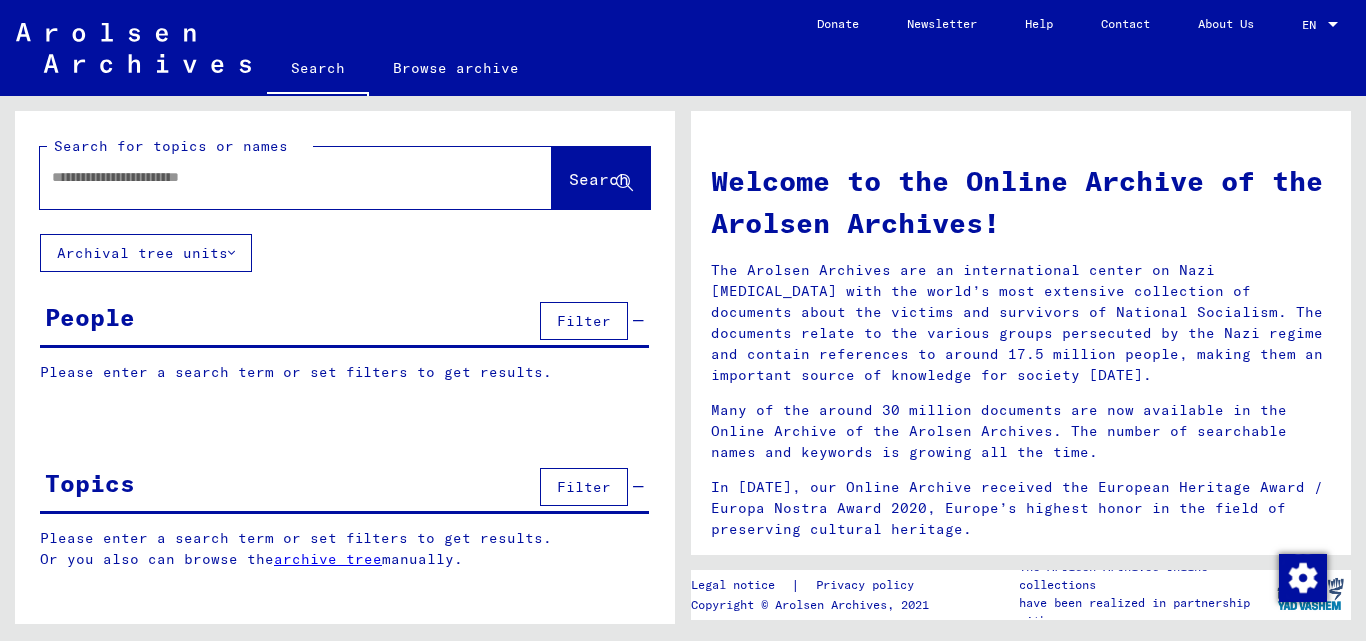 click 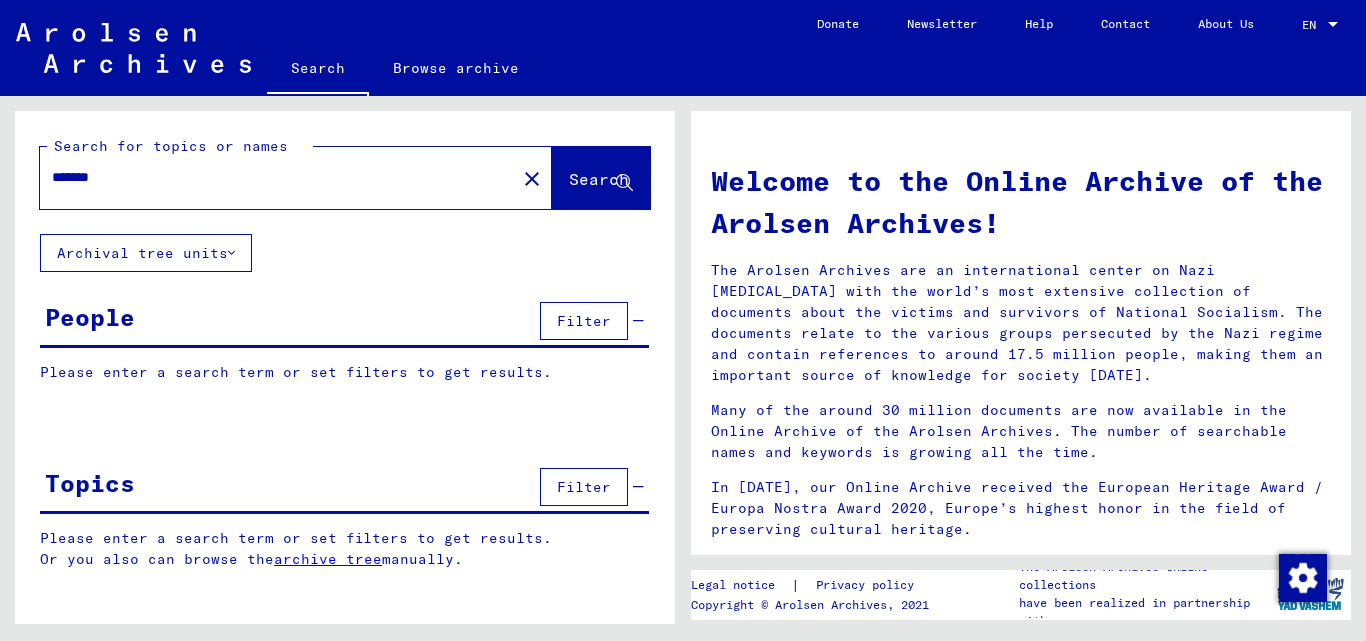 click on "Search" 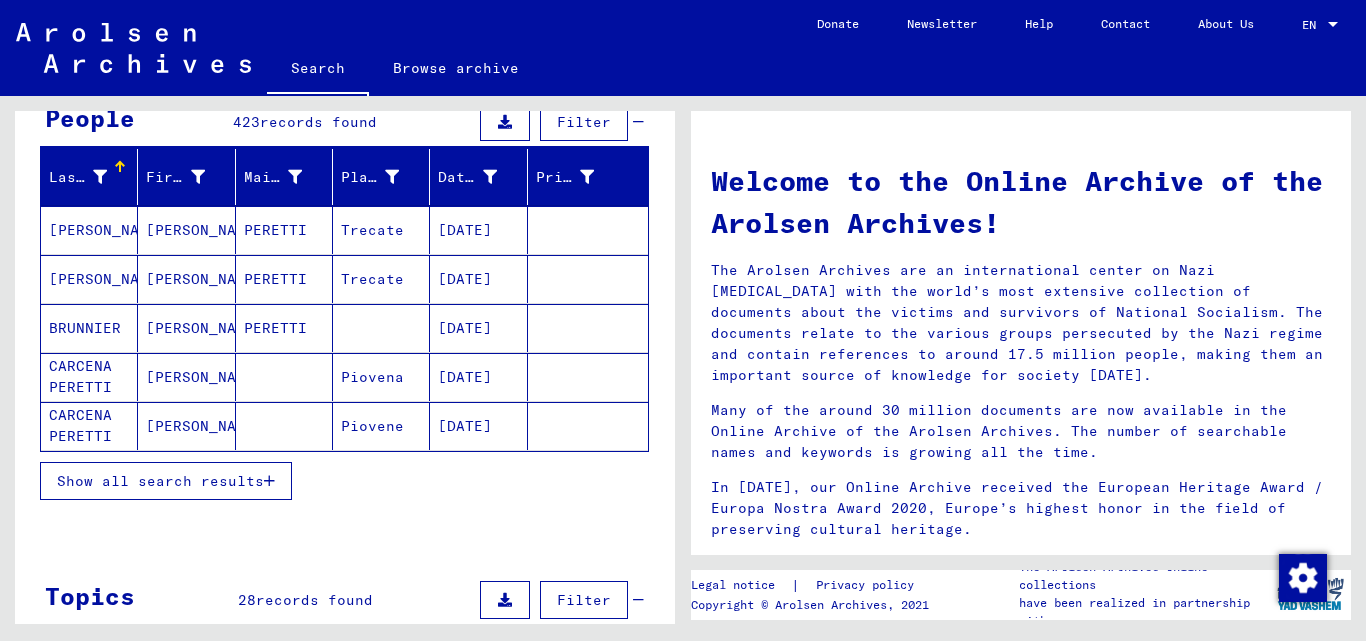 scroll, scrollTop: 200, scrollLeft: 0, axis: vertical 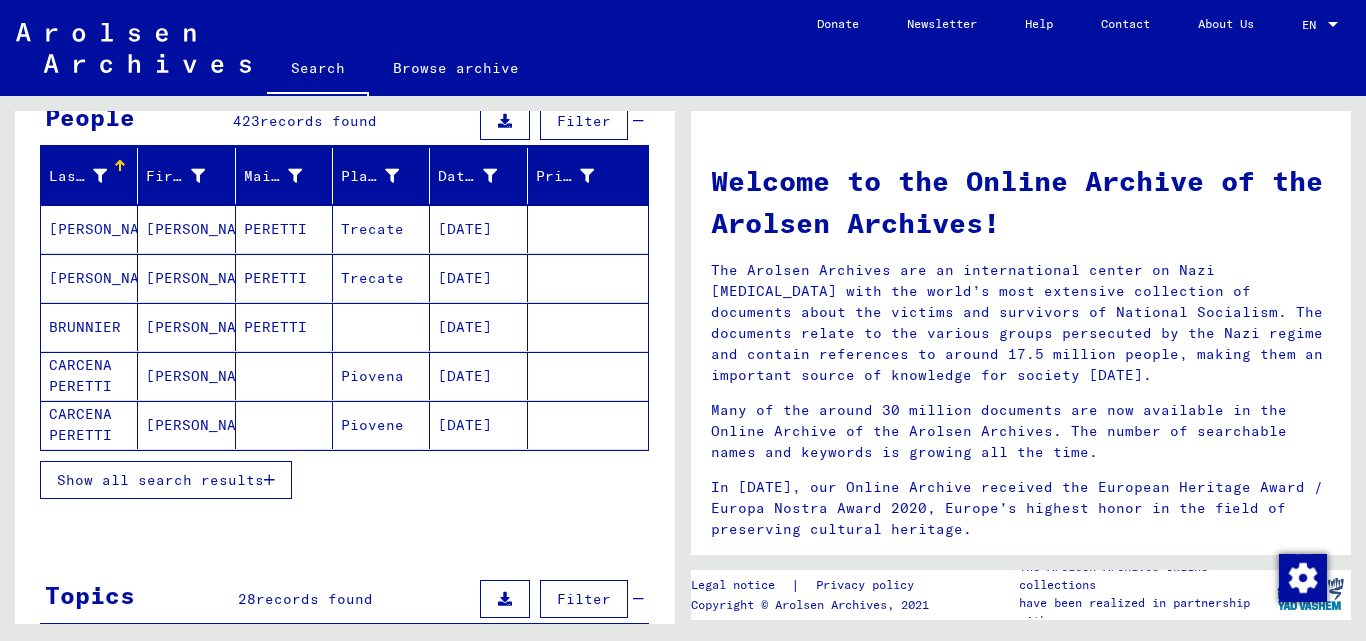 click at bounding box center (269, 480) 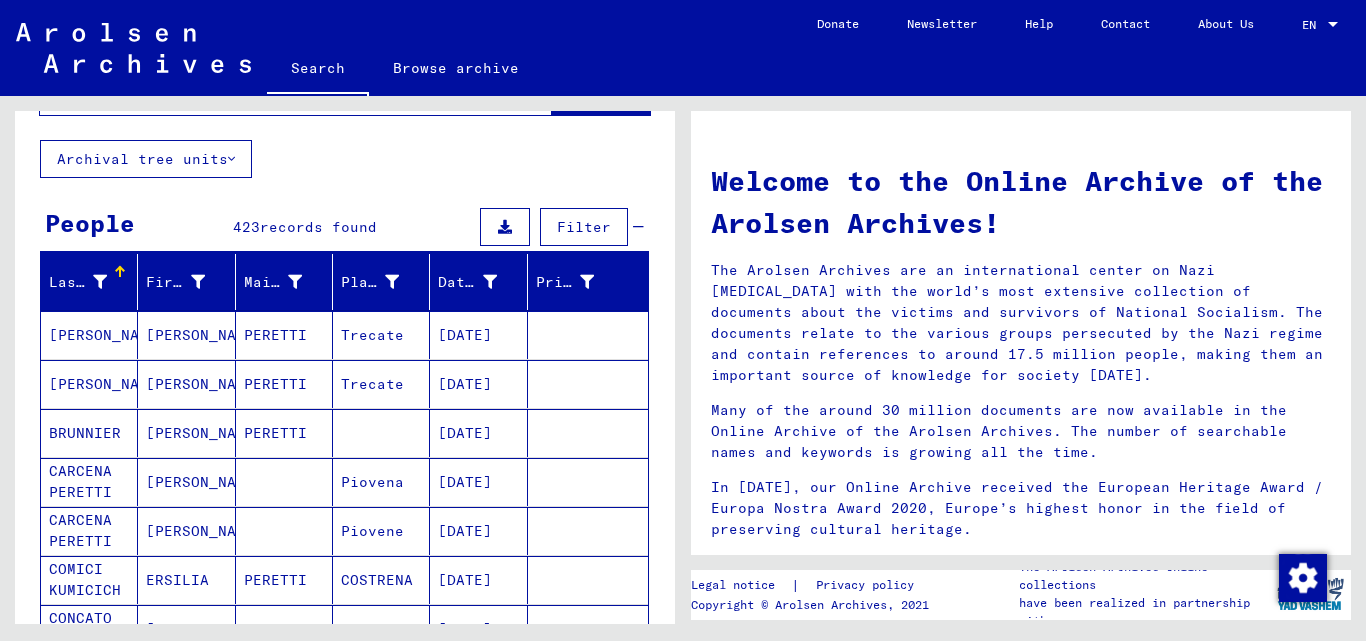 scroll, scrollTop: 0, scrollLeft: 0, axis: both 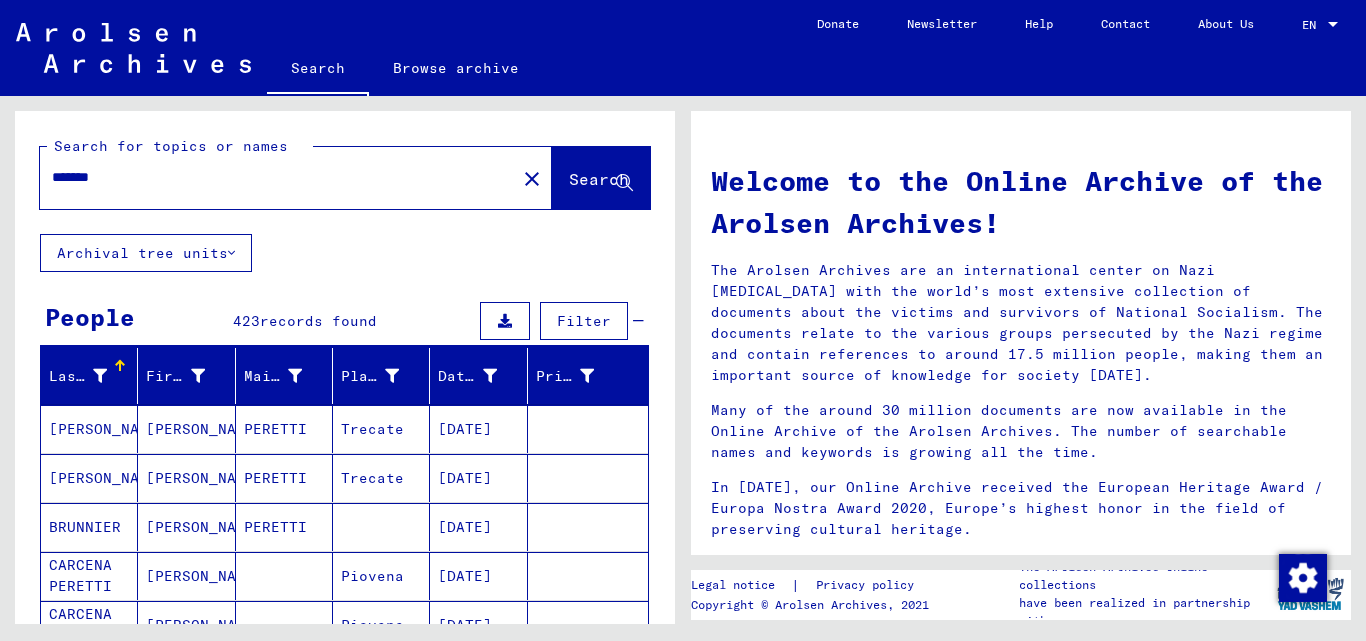 click on "*******" at bounding box center [272, 177] 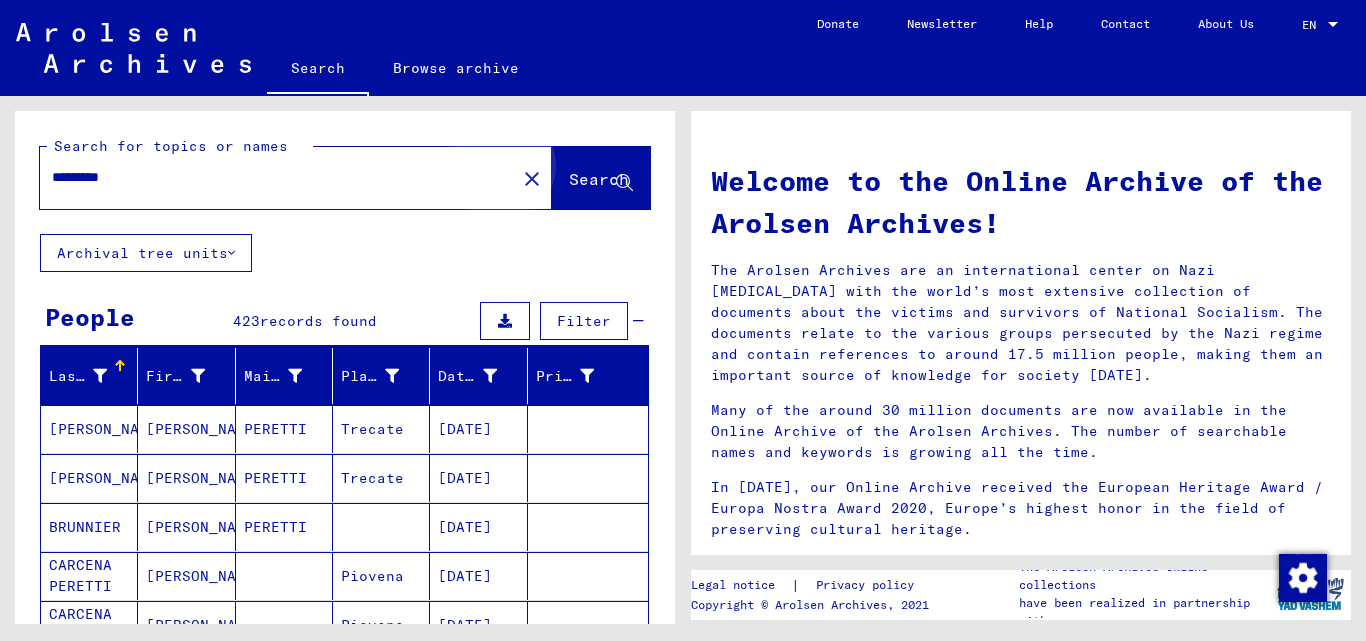 click on "Search" 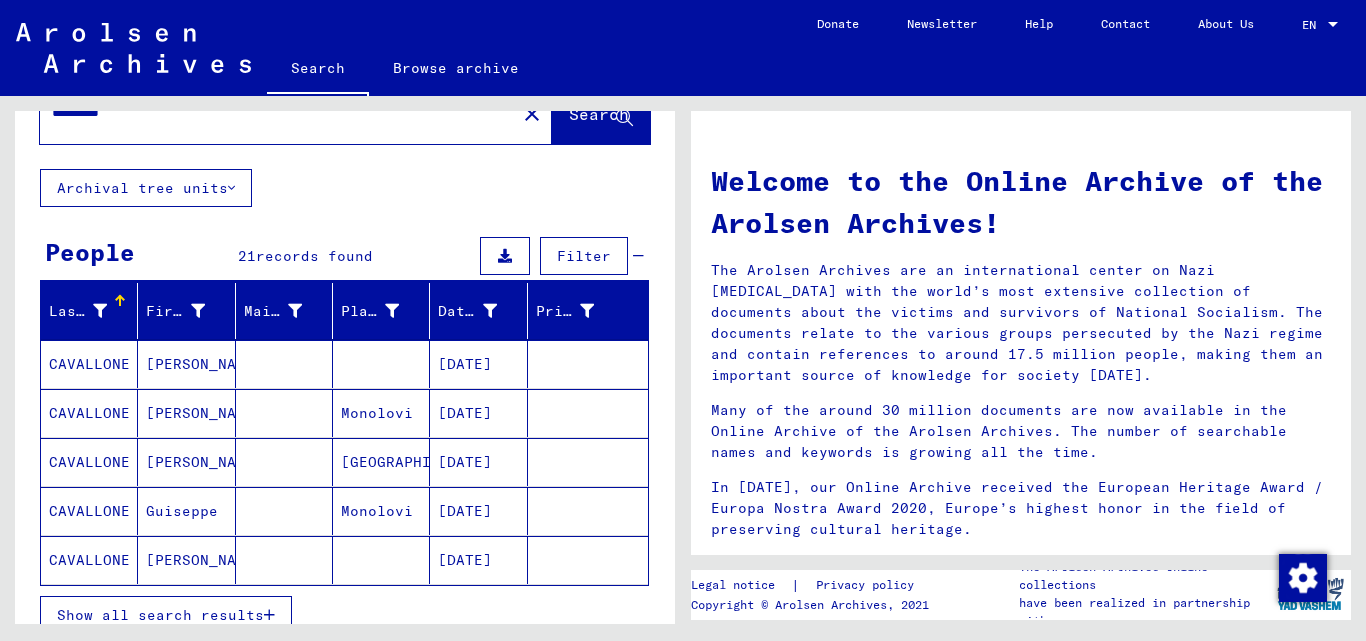 scroll, scrollTop: 100, scrollLeft: 0, axis: vertical 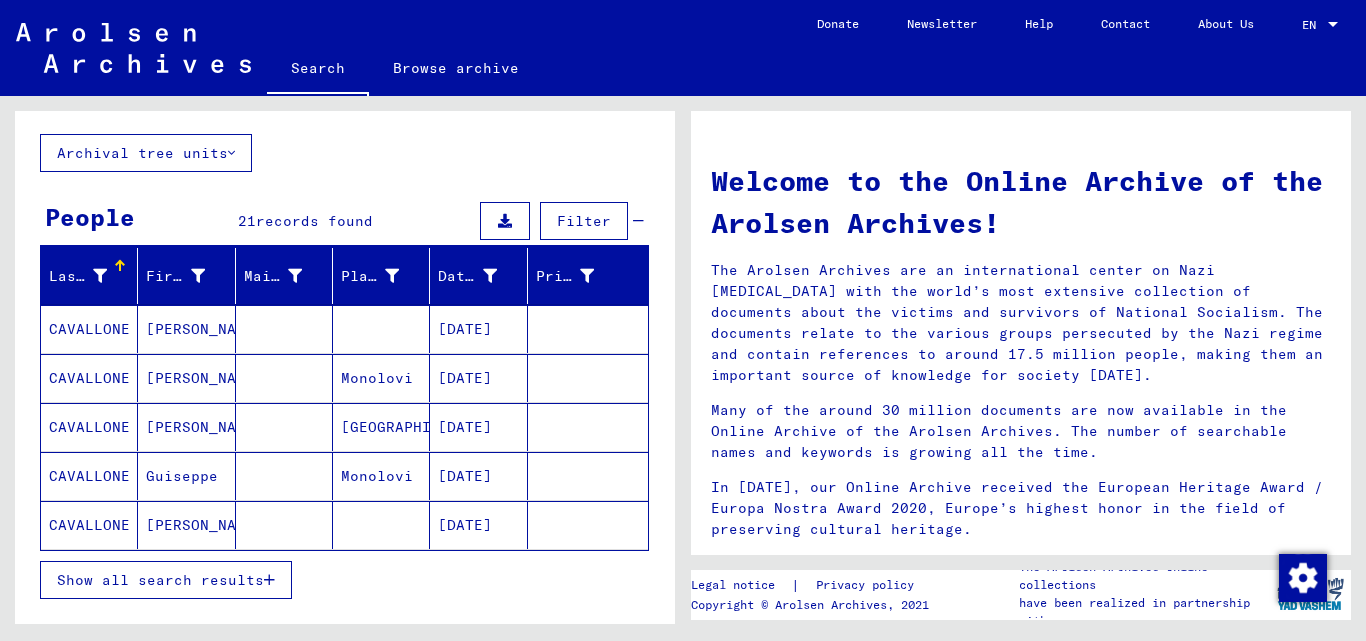 click at bounding box center [269, 580] 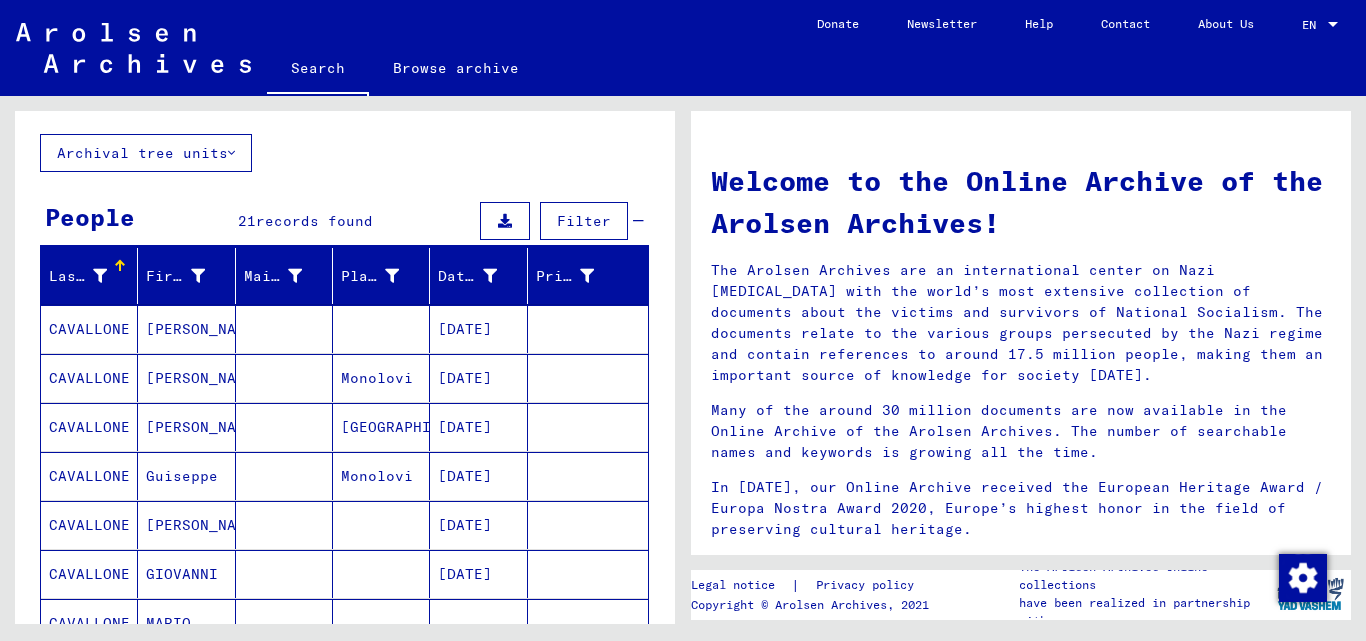 scroll, scrollTop: 0, scrollLeft: 0, axis: both 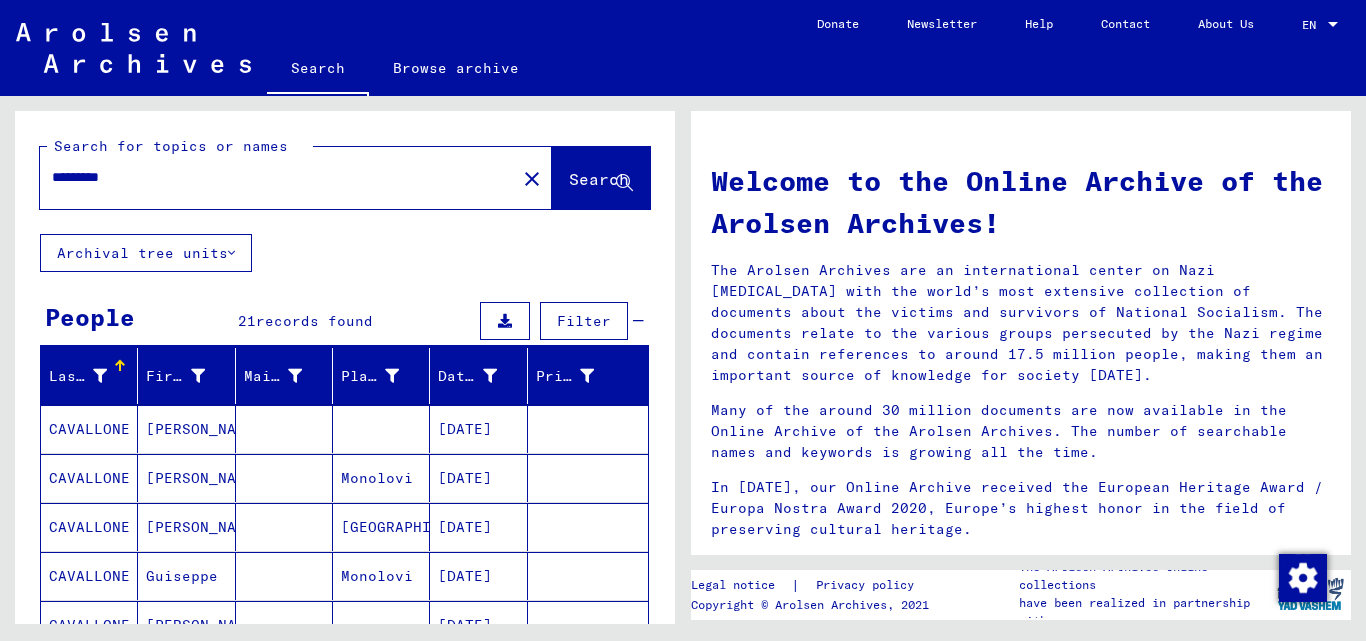click on "*********" at bounding box center [272, 177] 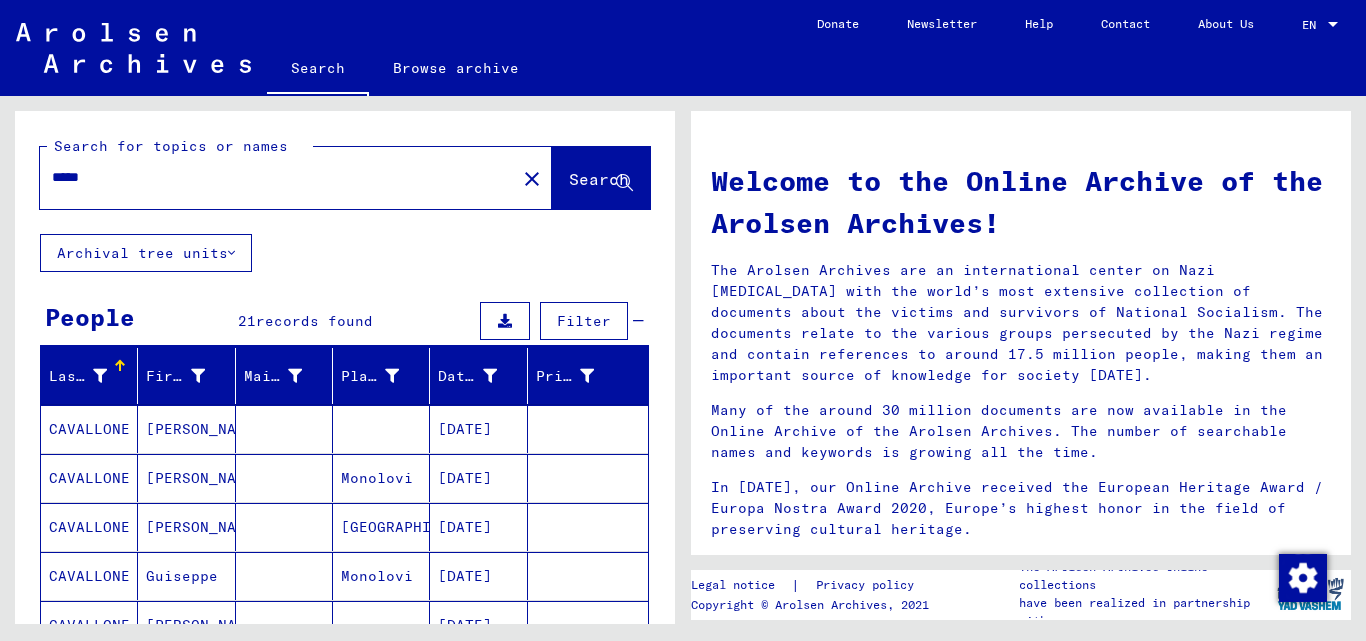 click on "Search" 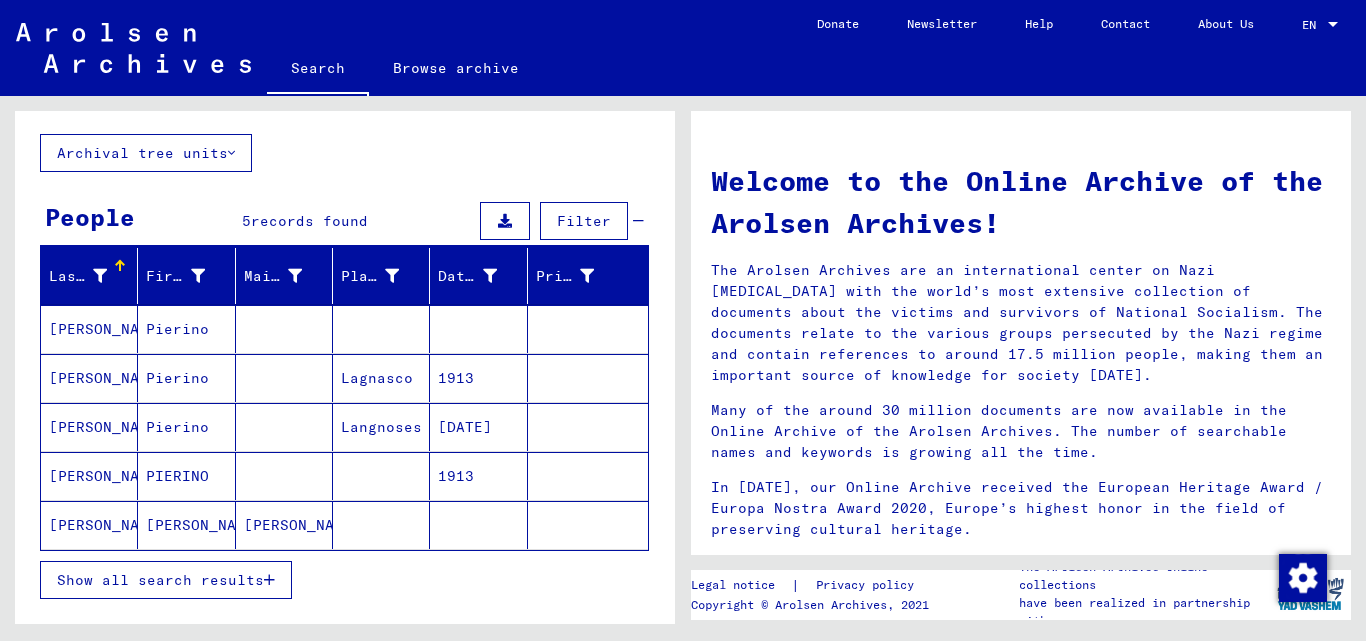 scroll, scrollTop: 200, scrollLeft: 0, axis: vertical 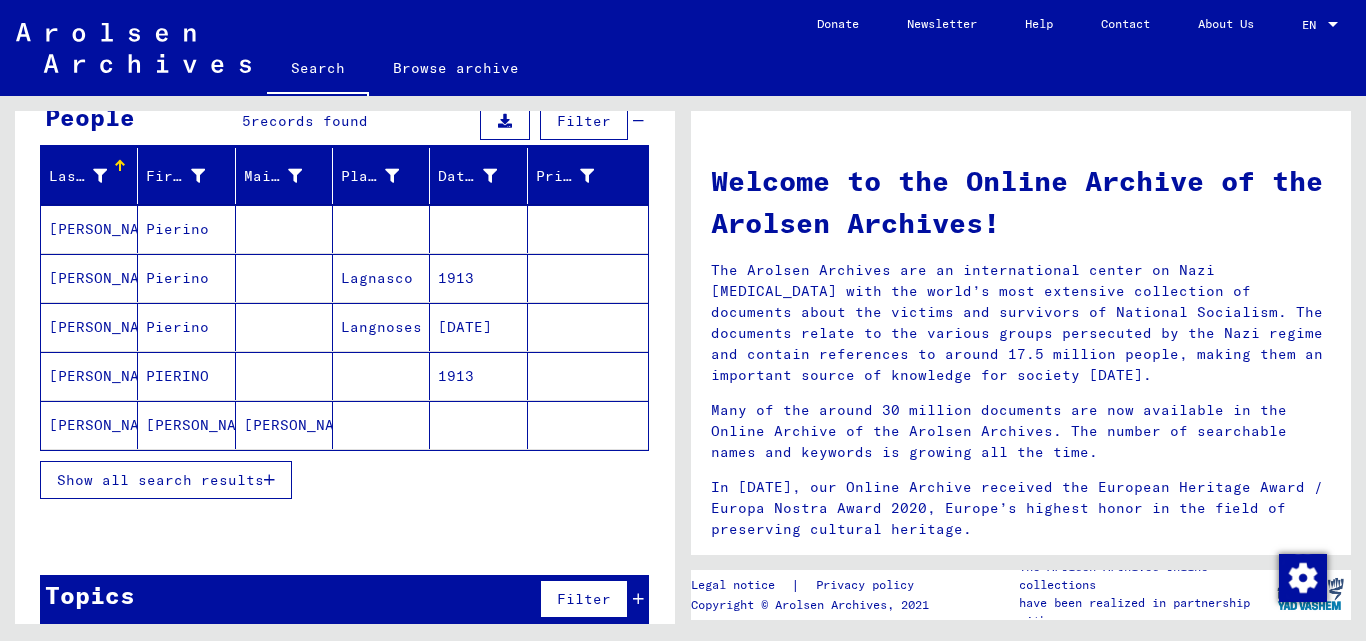 click on "[PERSON_NAME]" 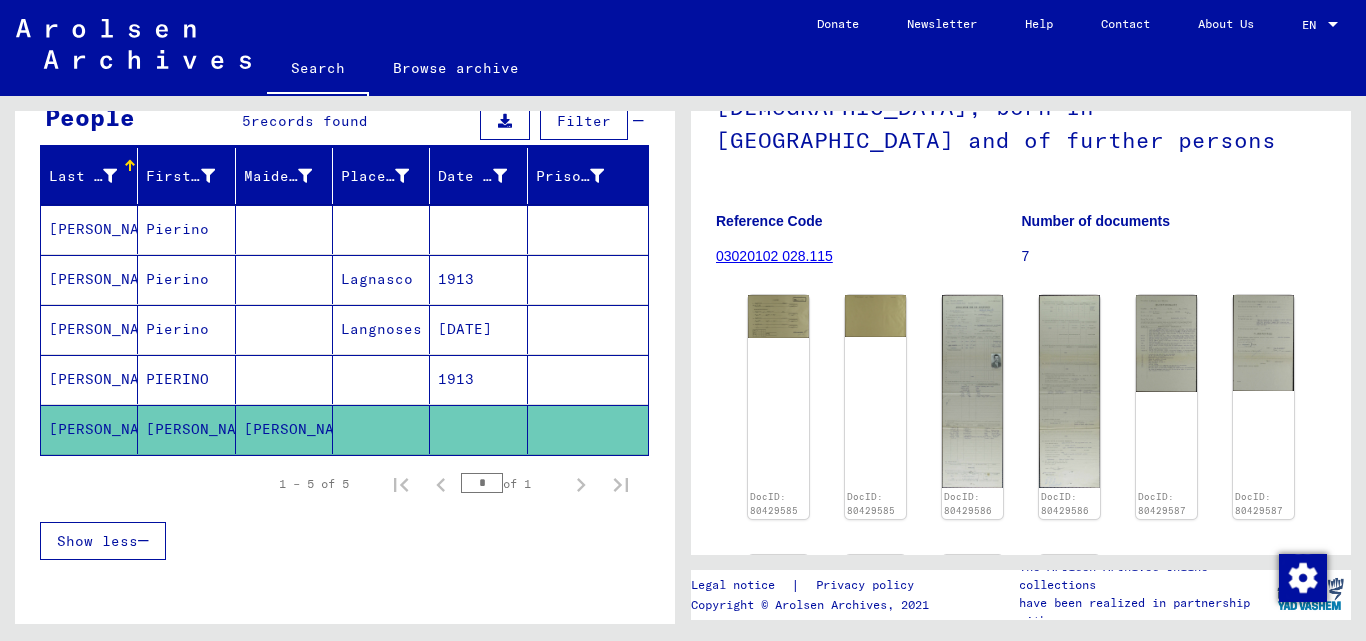 scroll, scrollTop: 200, scrollLeft: 0, axis: vertical 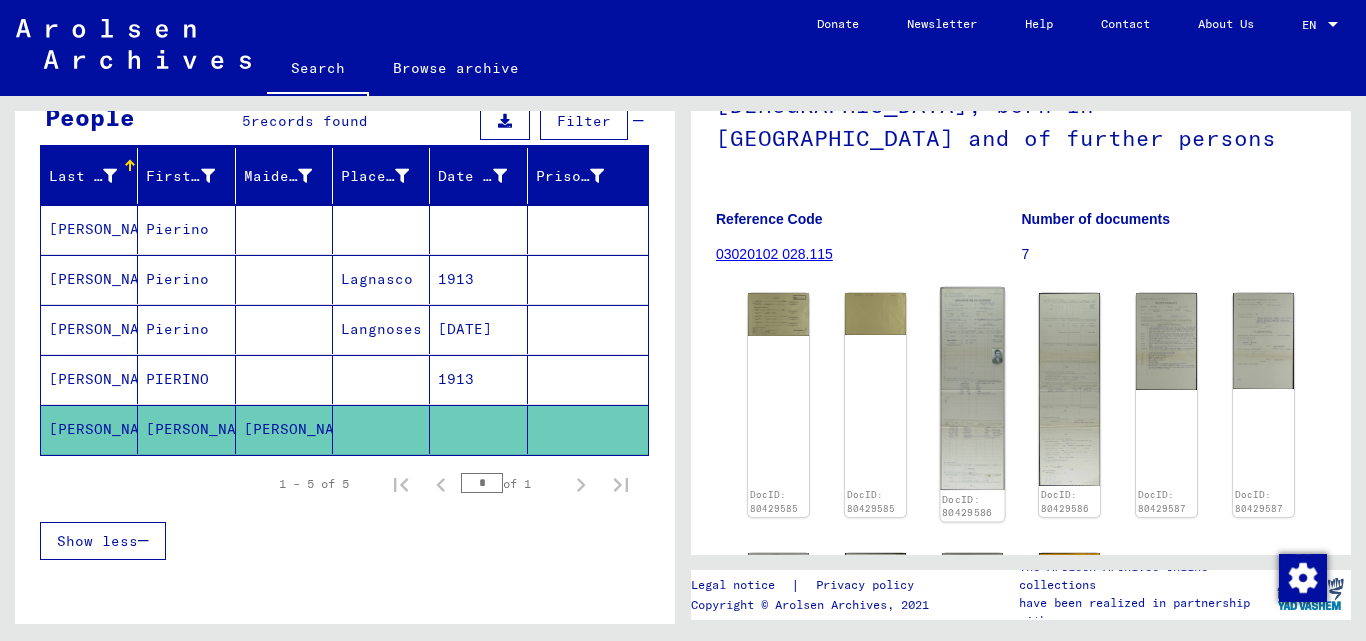 click 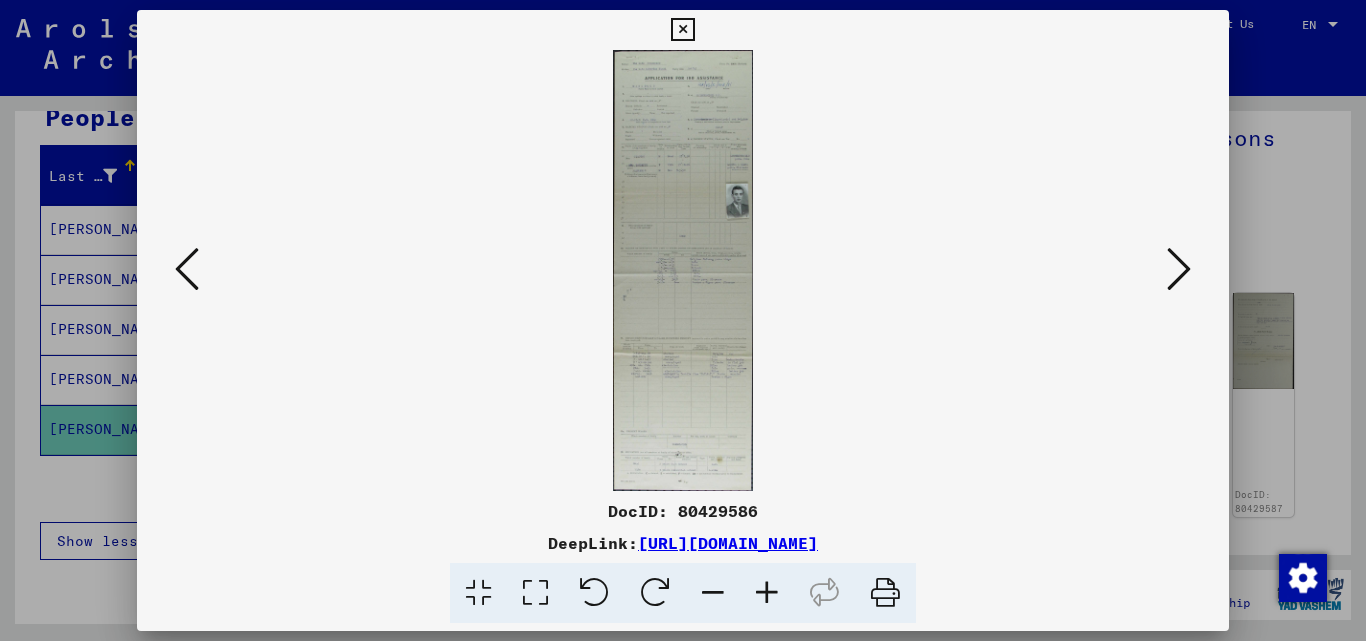 click at bounding box center [682, 30] 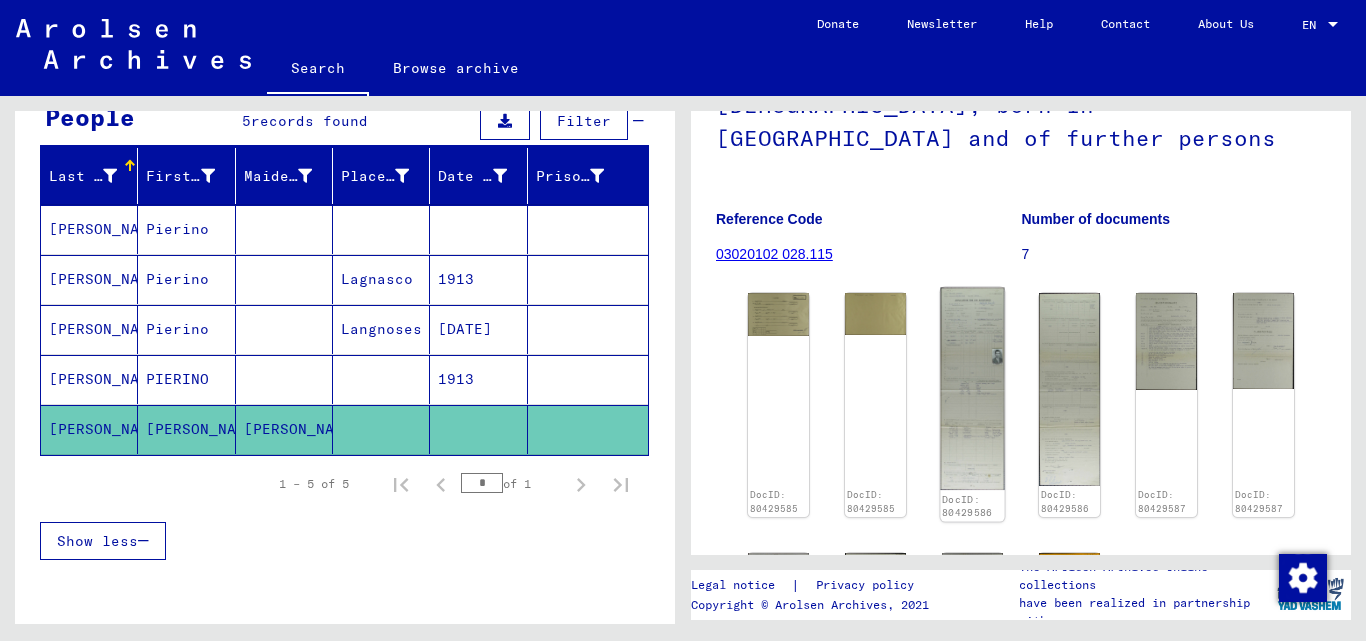 click 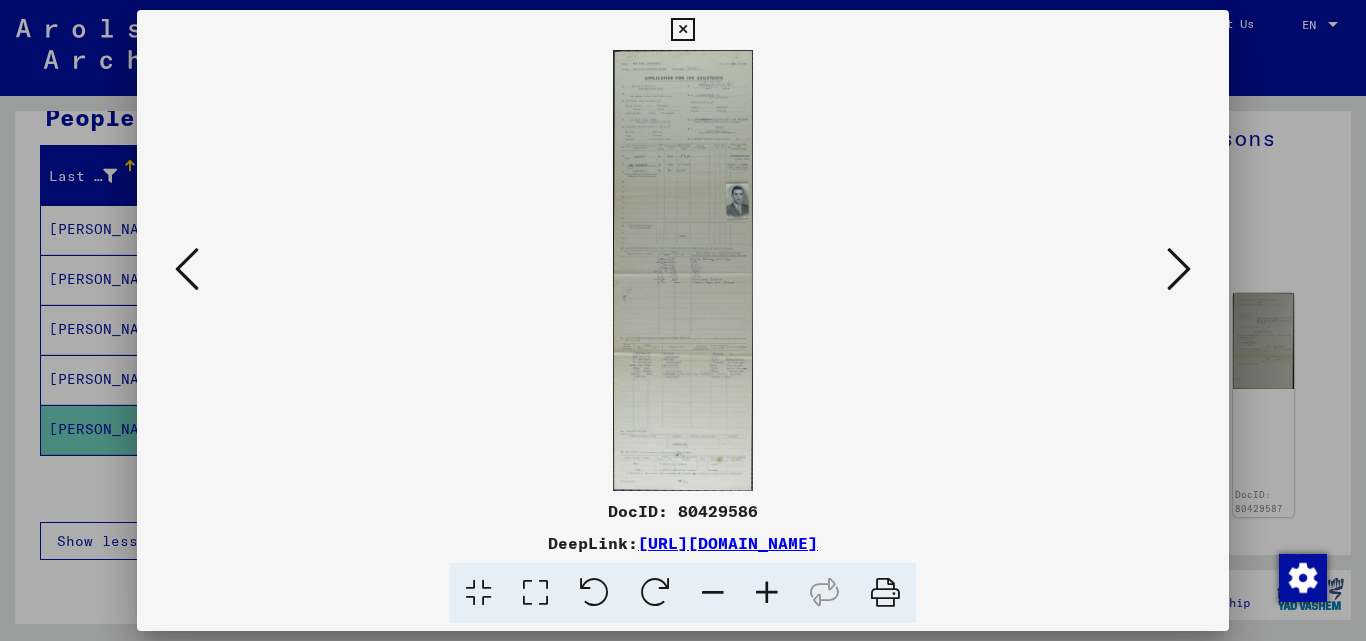 click at bounding box center [683, 270] 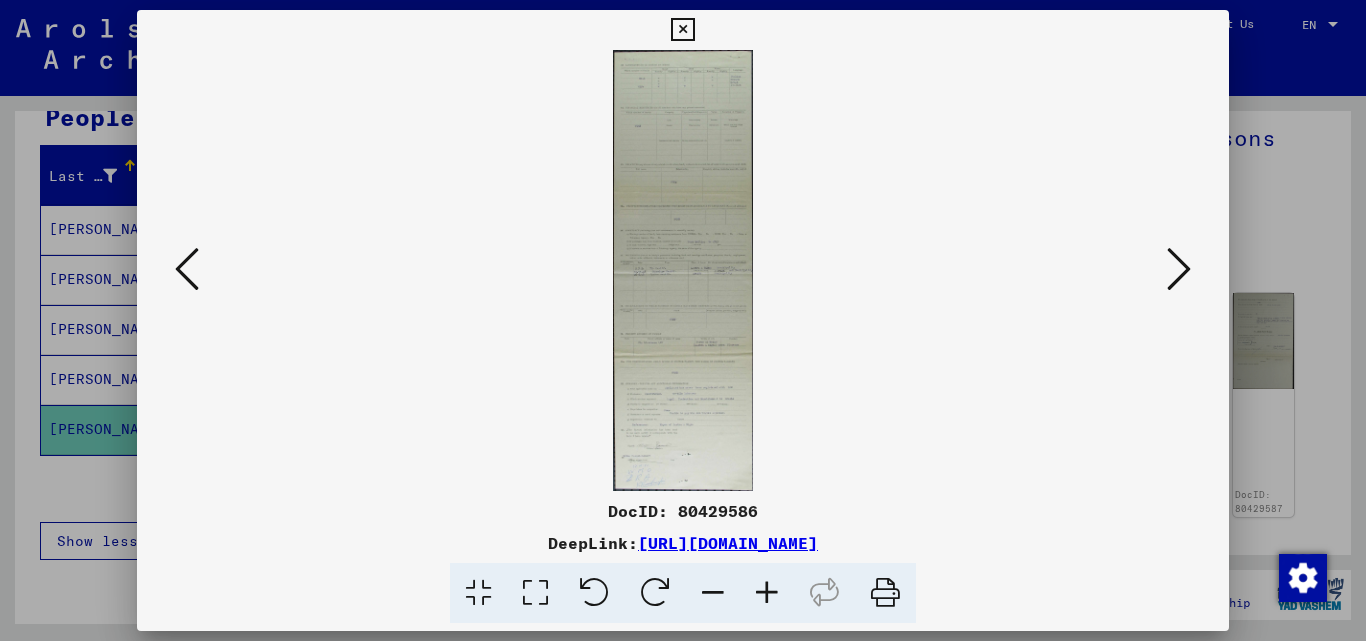 click at bounding box center [1179, 269] 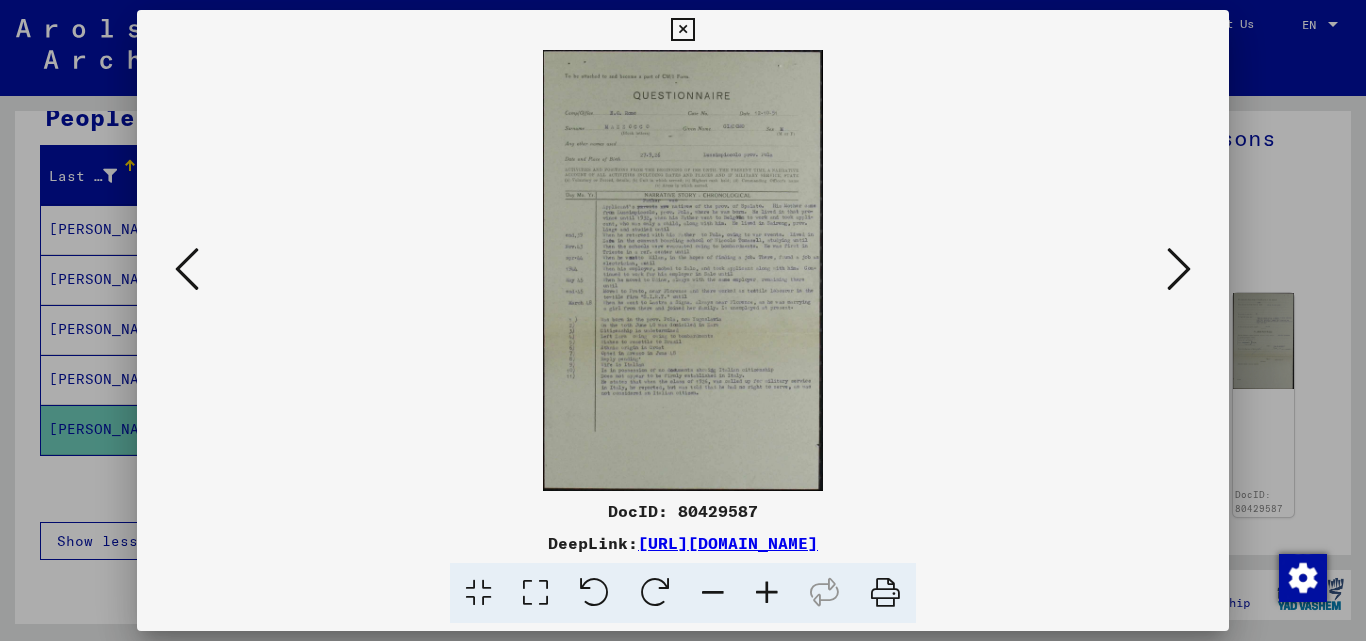 click at bounding box center [1179, 269] 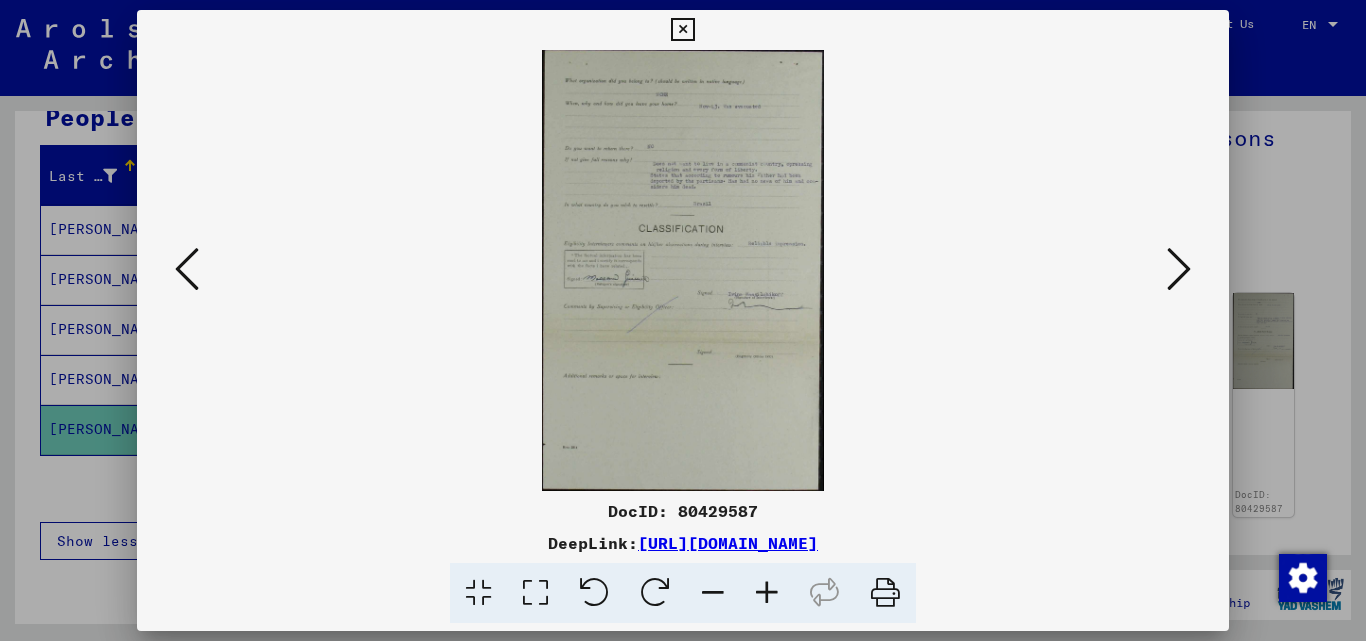 click at bounding box center (1179, 269) 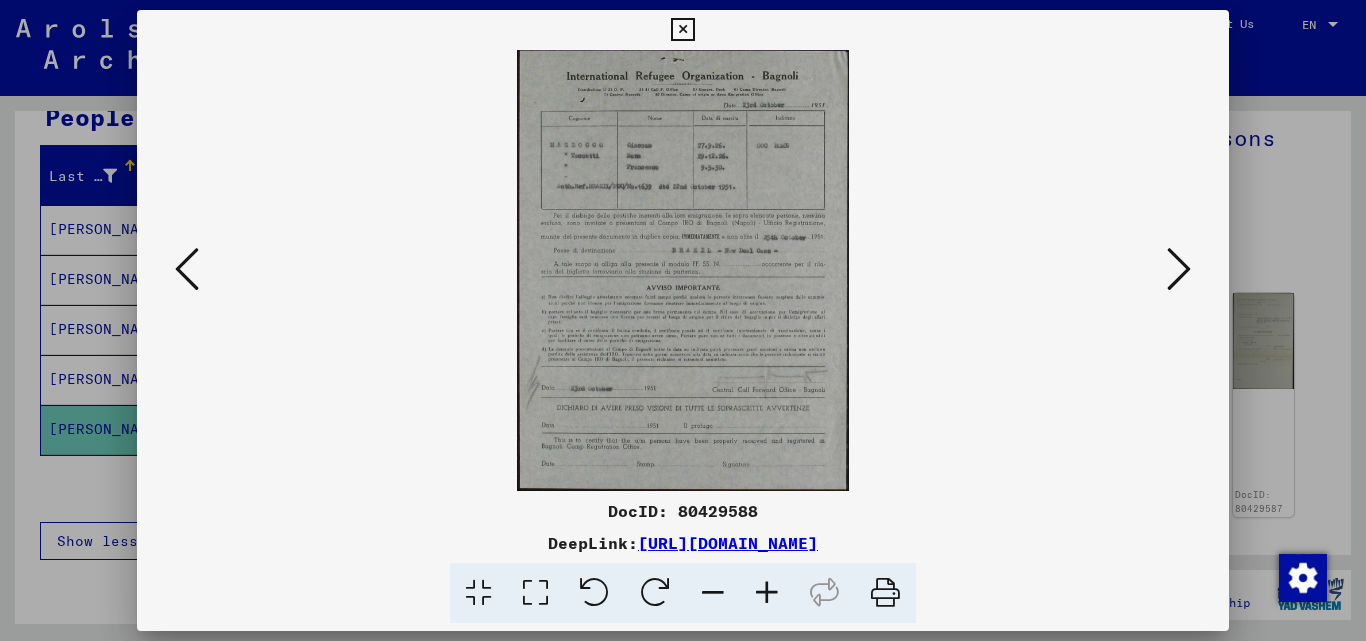 click at bounding box center [1179, 269] 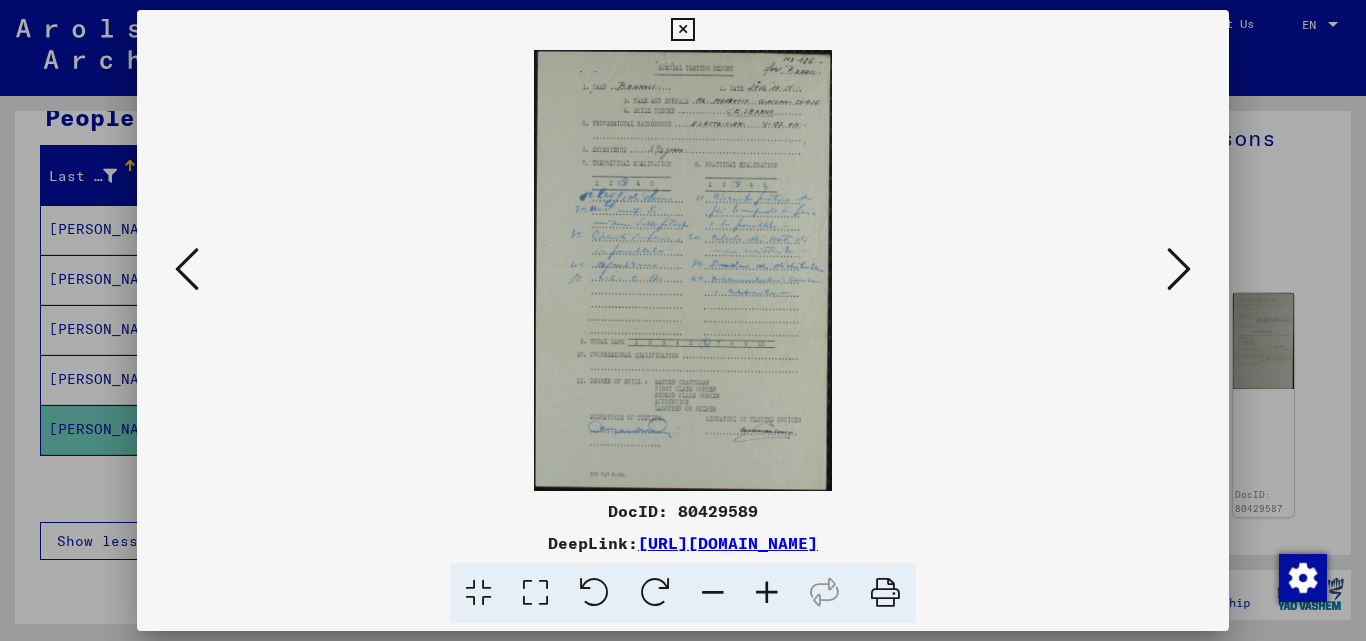 click at bounding box center (1179, 269) 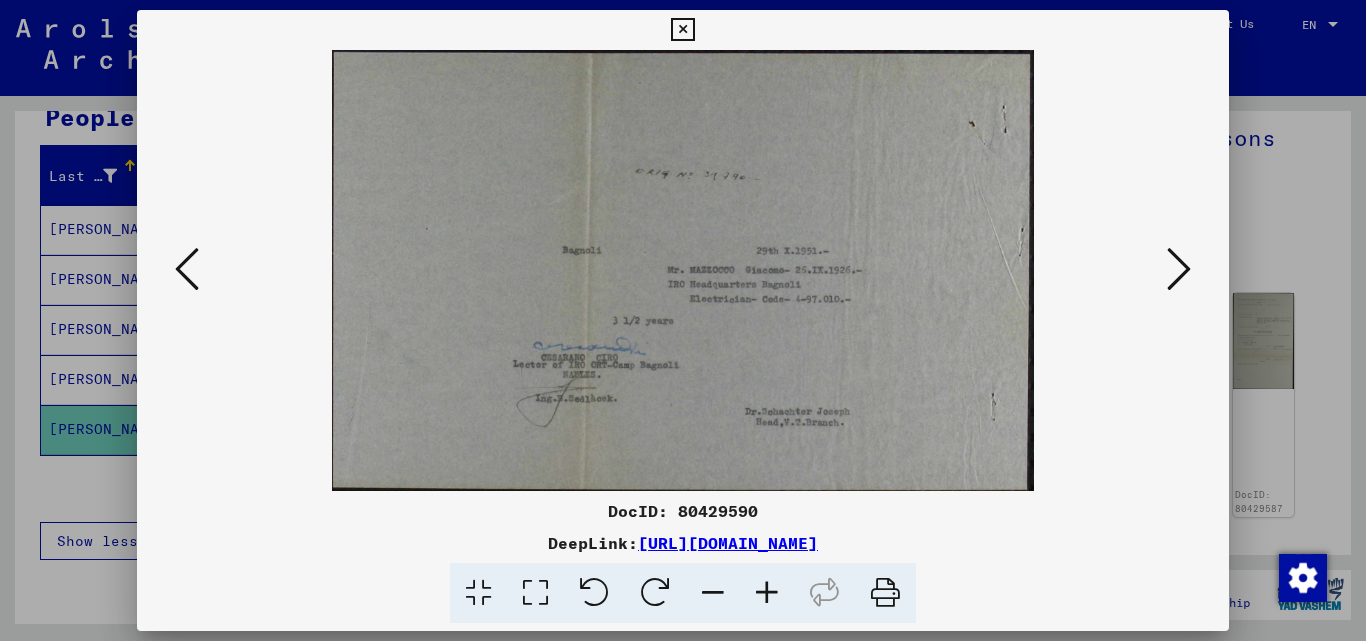 click at bounding box center [1179, 269] 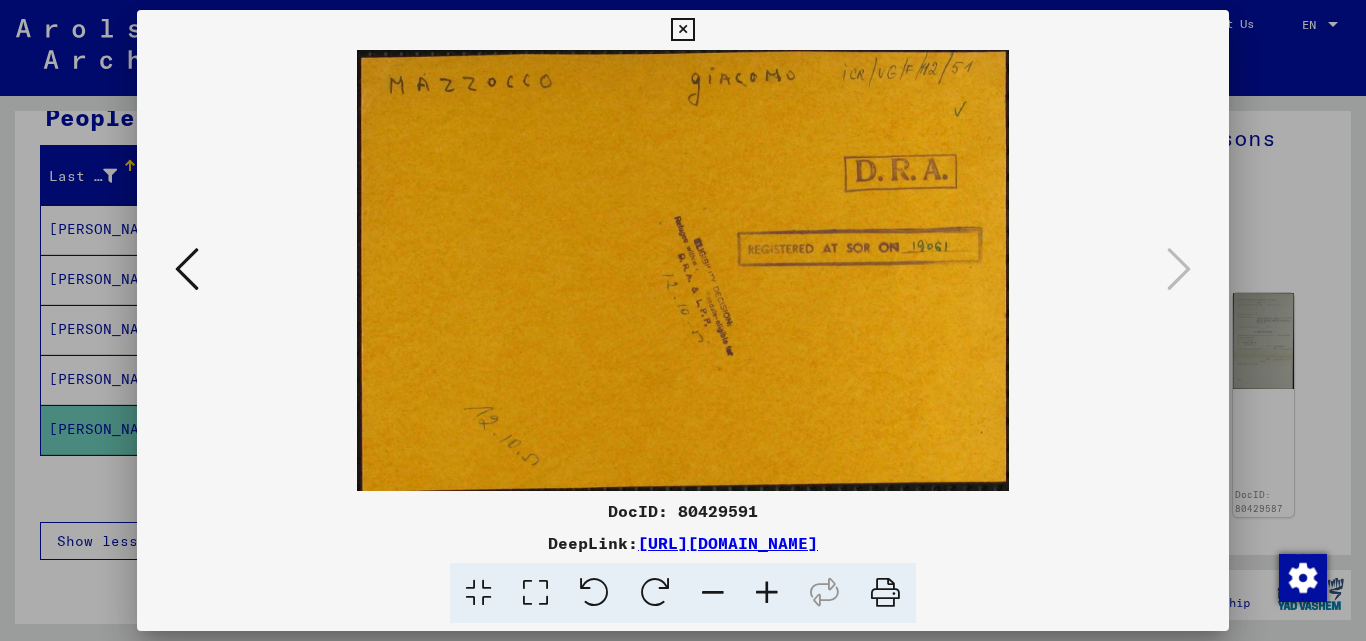 click at bounding box center (683, 270) 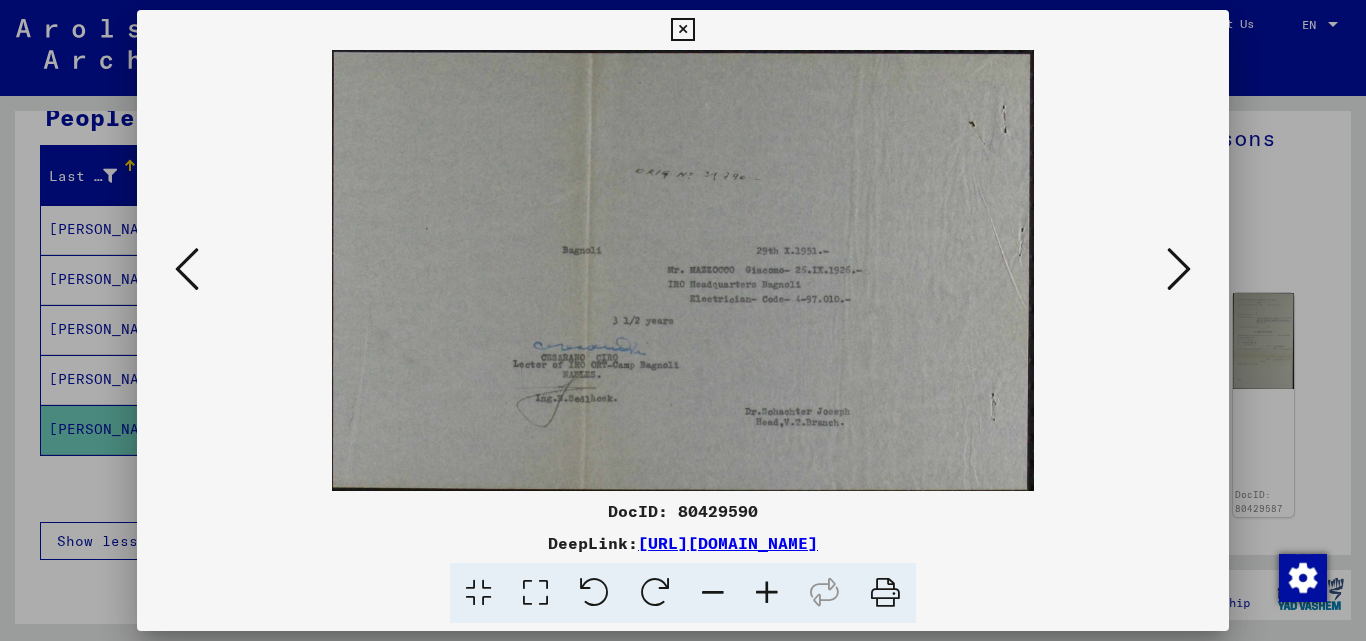 click at bounding box center (187, 269) 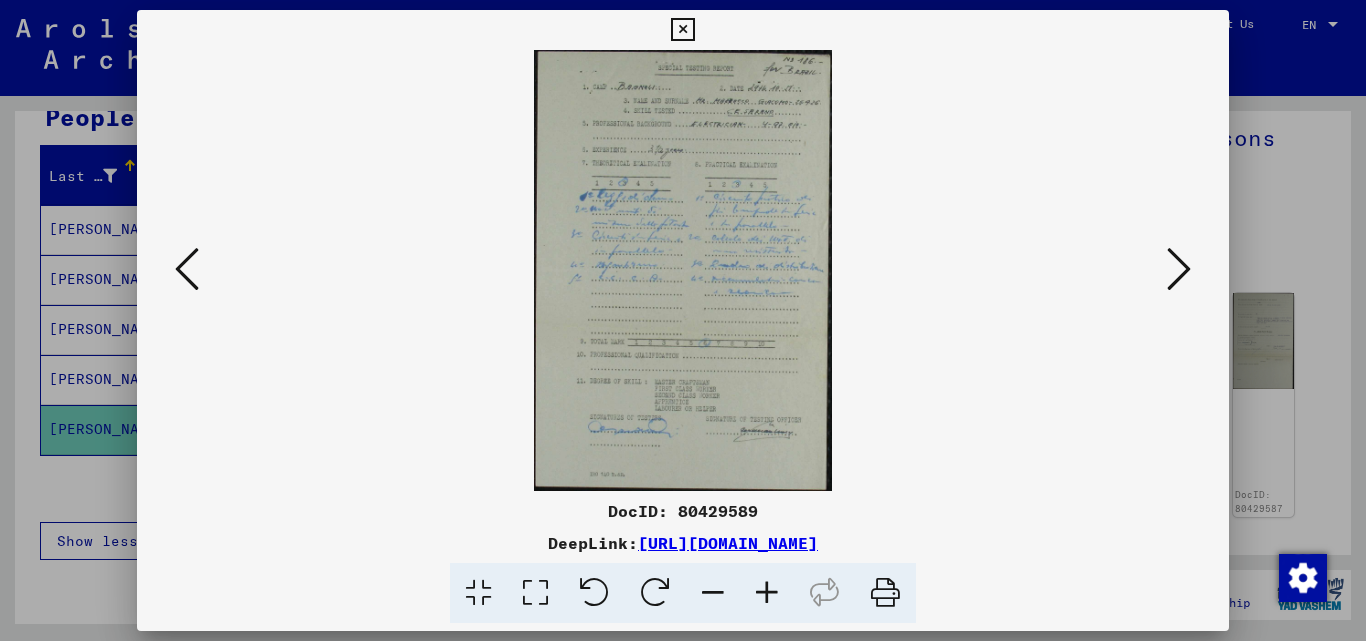 click at bounding box center [187, 269] 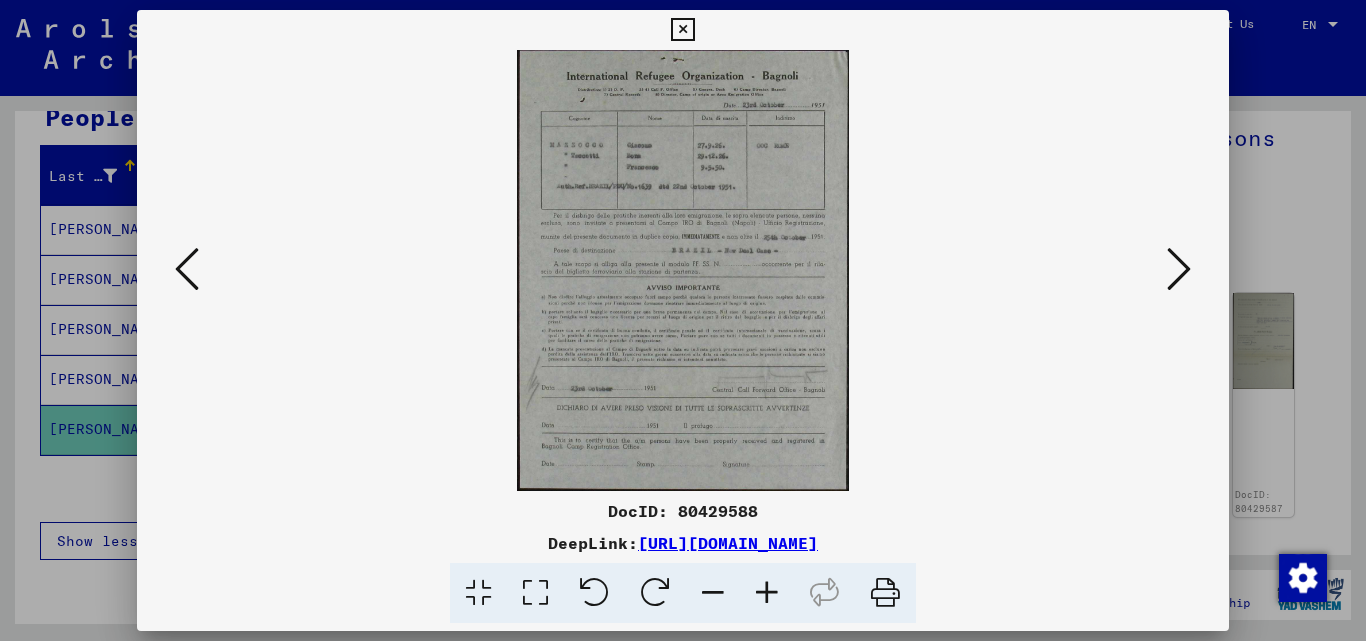 click at bounding box center [187, 269] 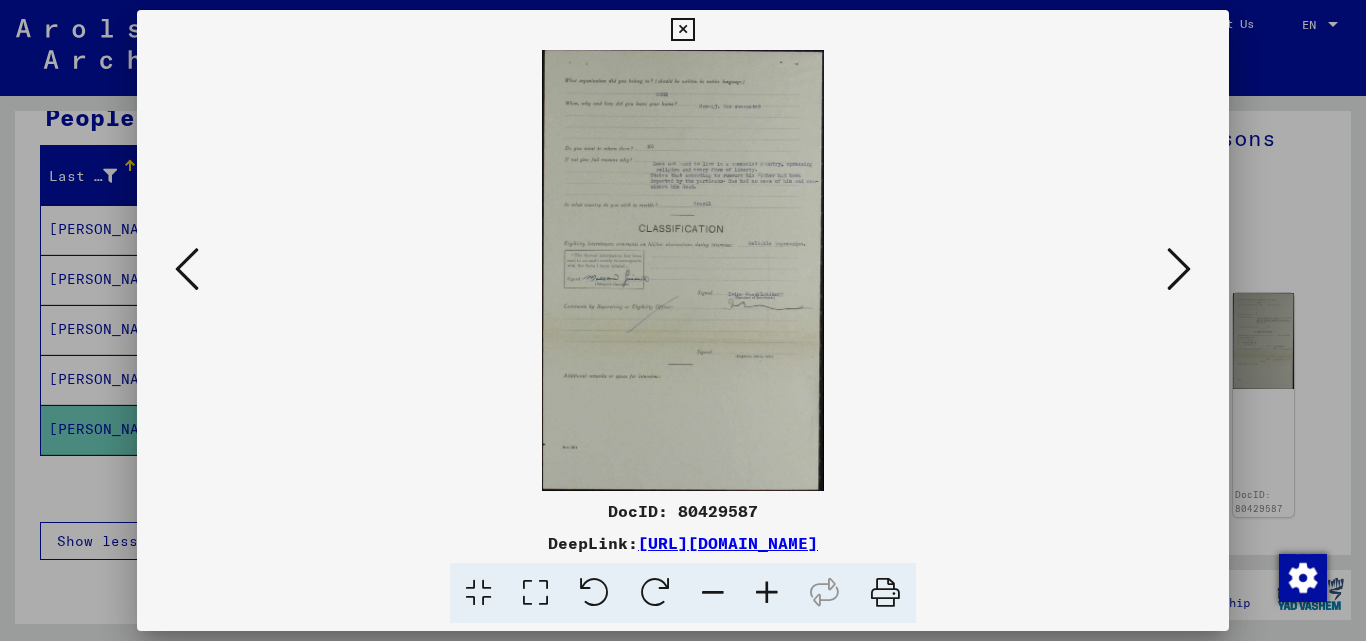 click at bounding box center (187, 269) 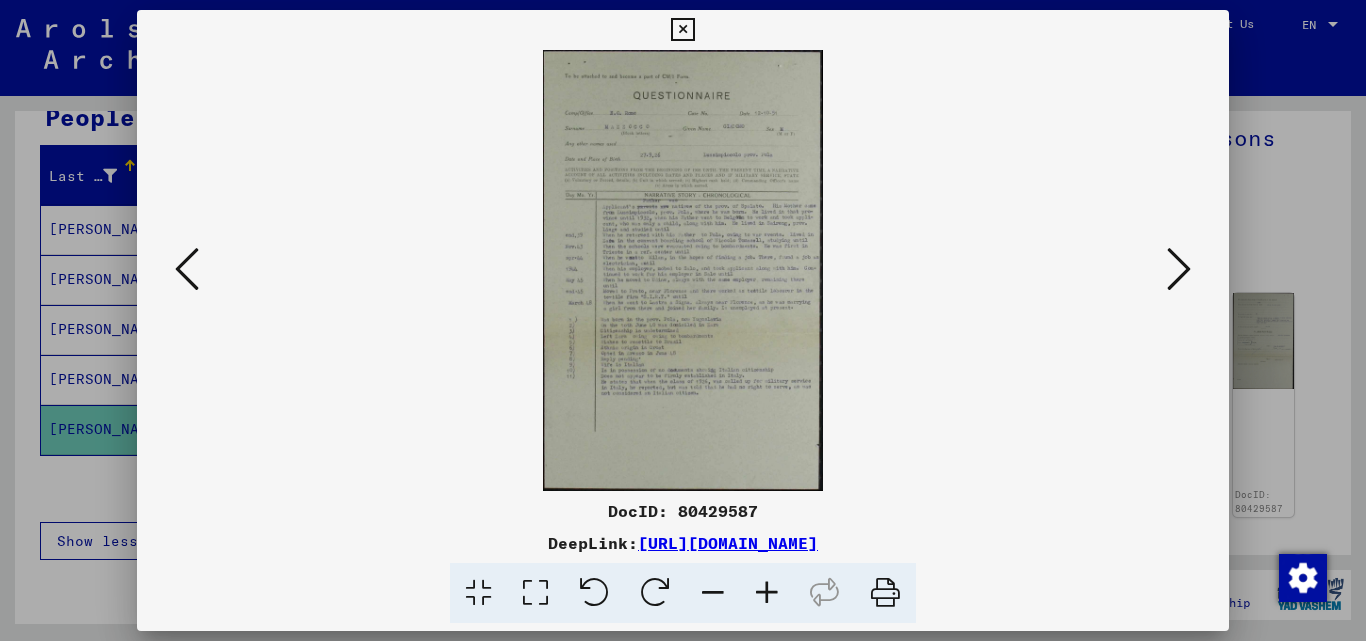 click at bounding box center [187, 269] 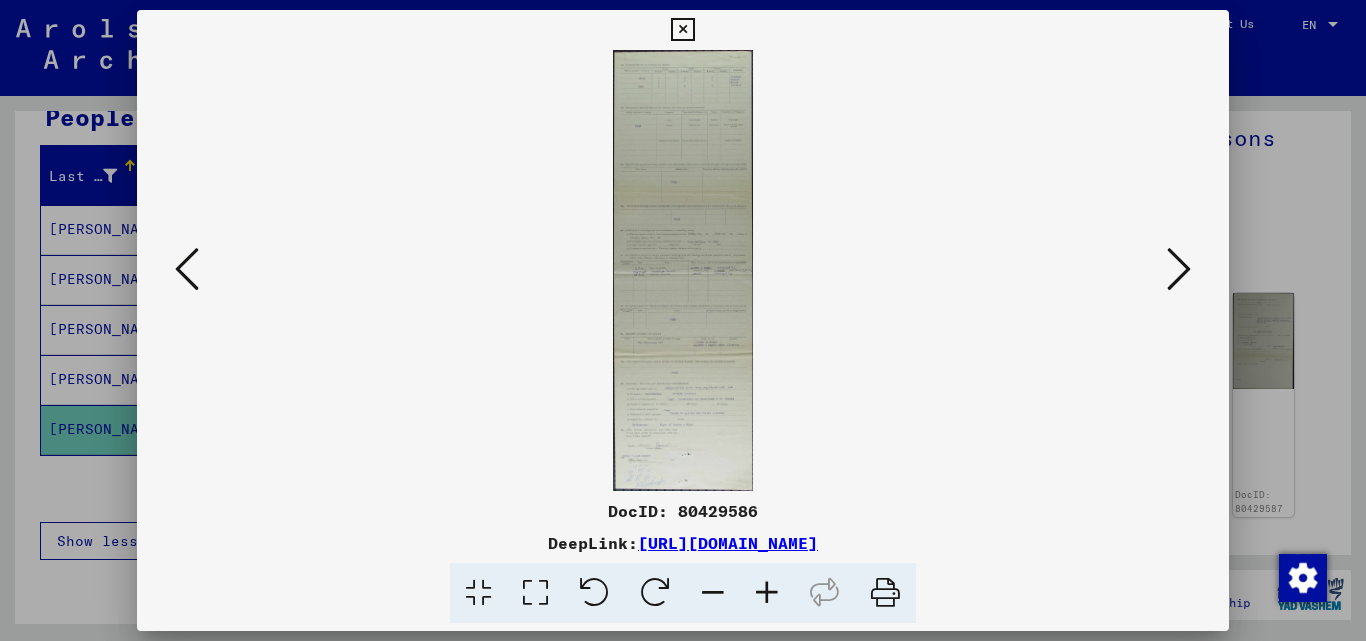click at bounding box center (187, 269) 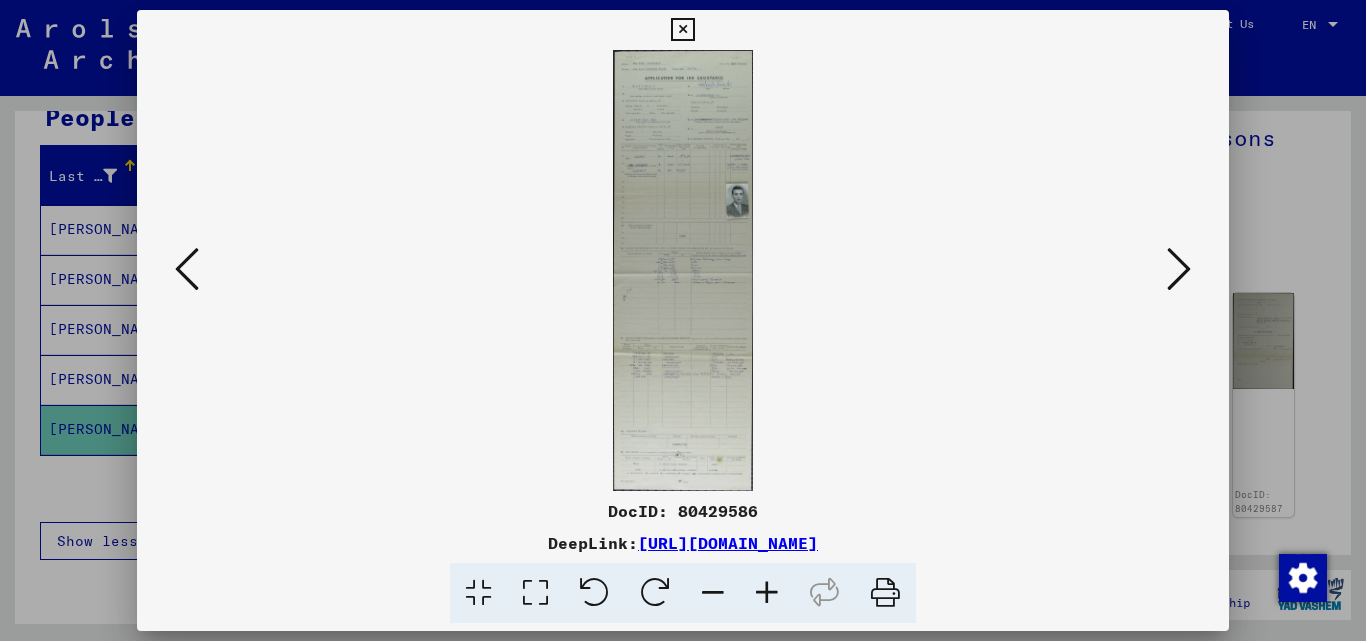 click at bounding box center [187, 269] 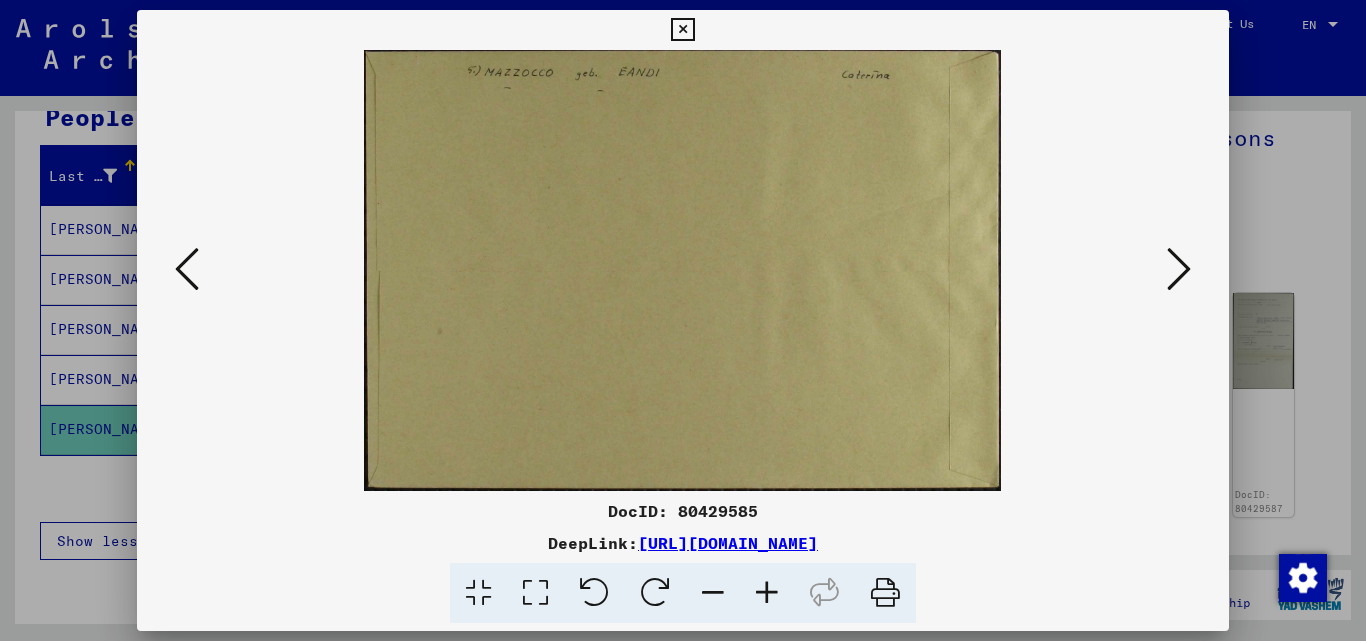 click at bounding box center [682, 30] 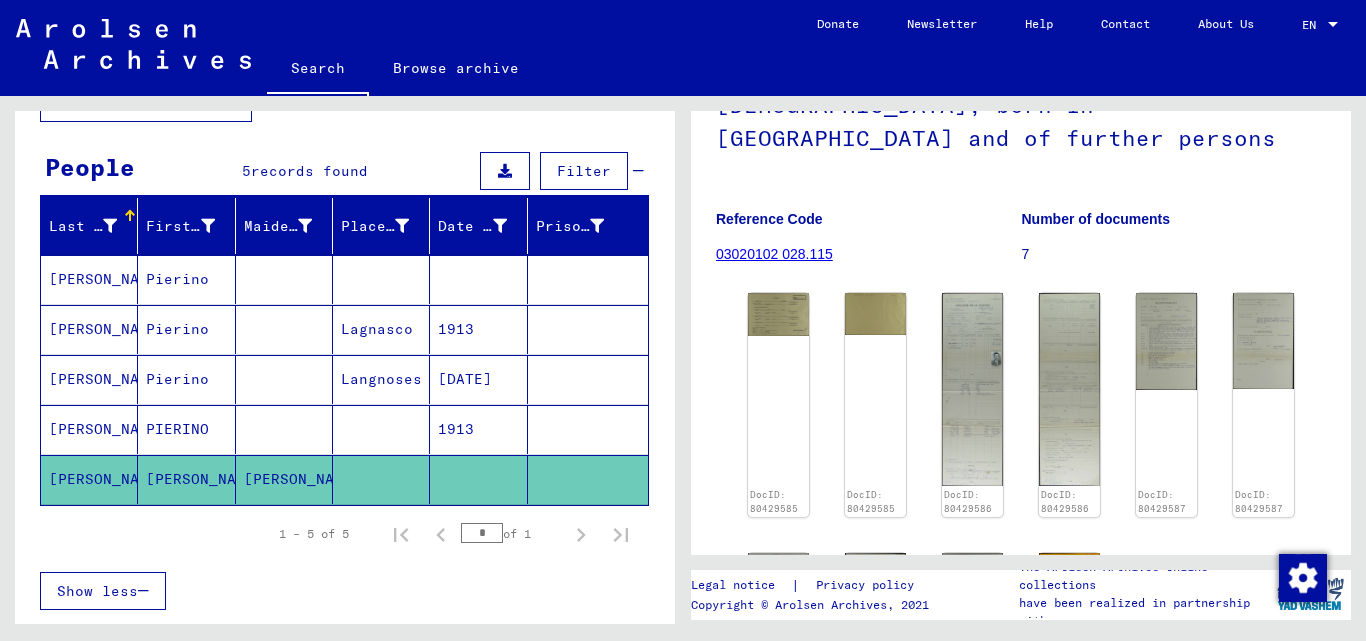 scroll, scrollTop: 0, scrollLeft: 0, axis: both 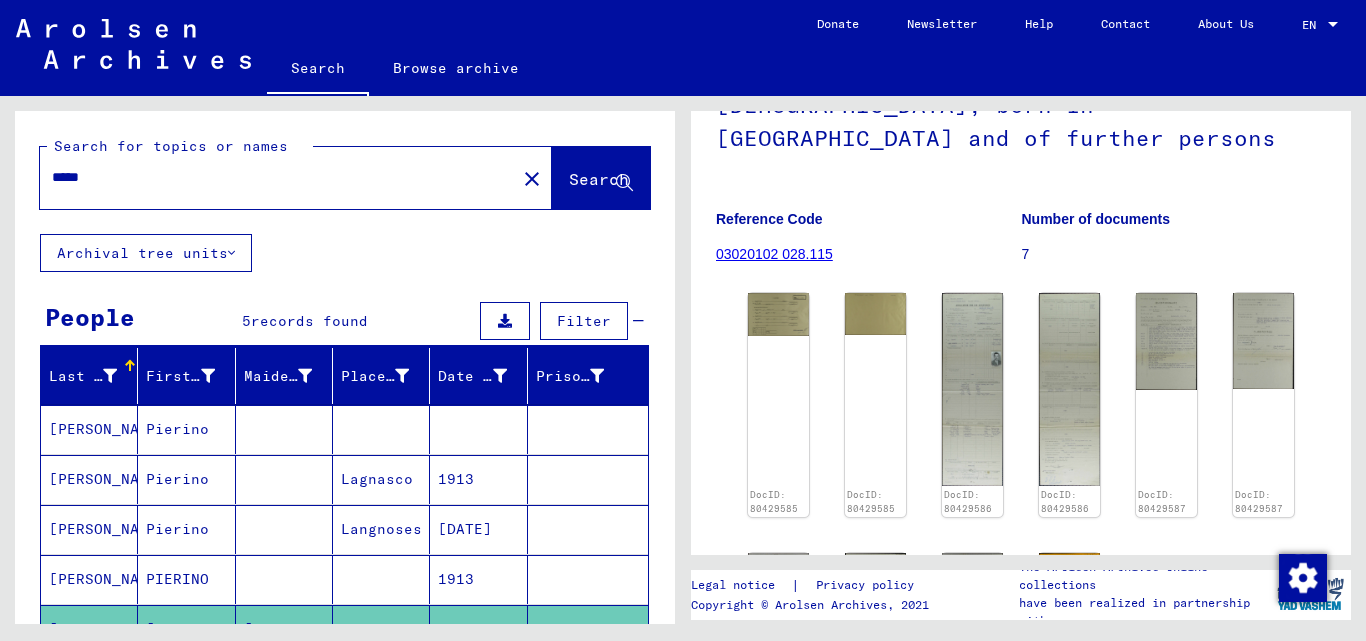 click on "*****" 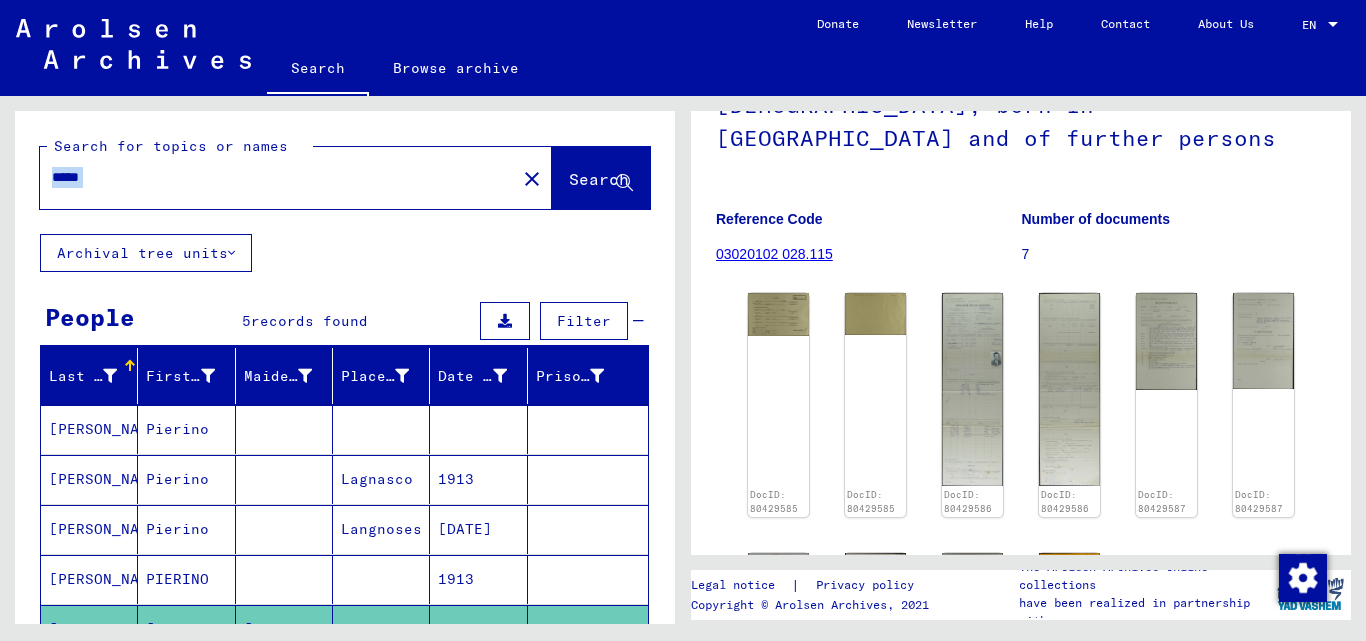 click on "*****" 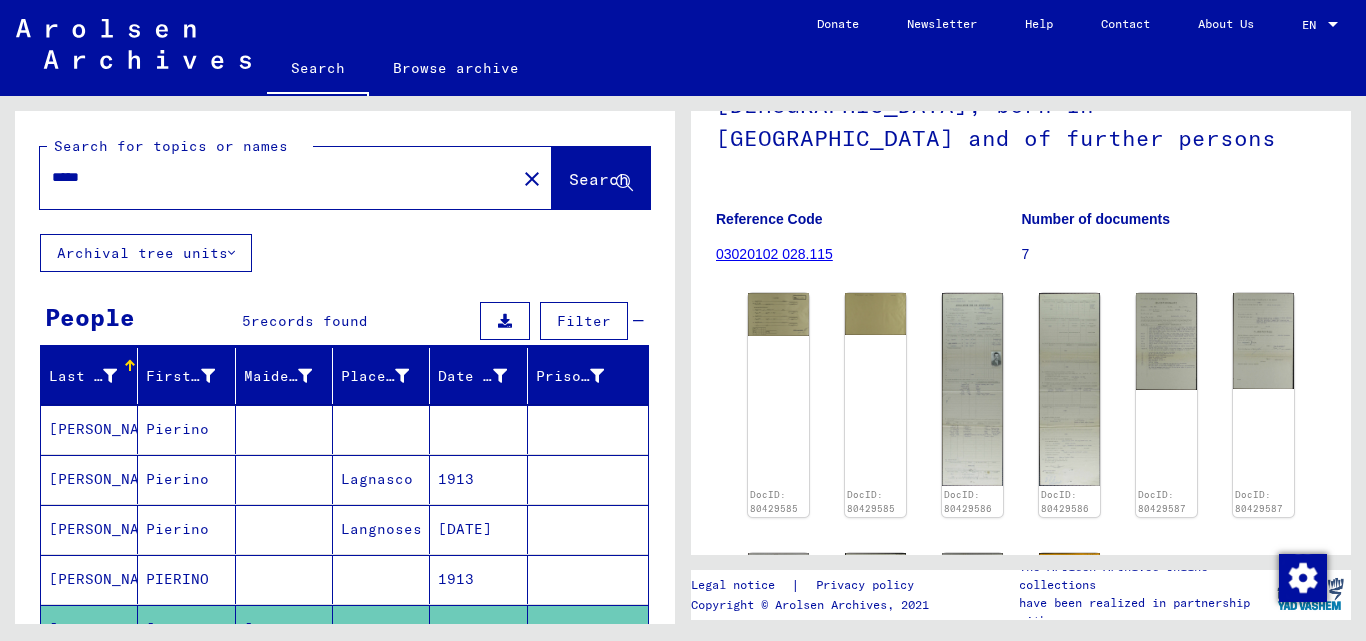 click on "*****" at bounding box center [278, 177] 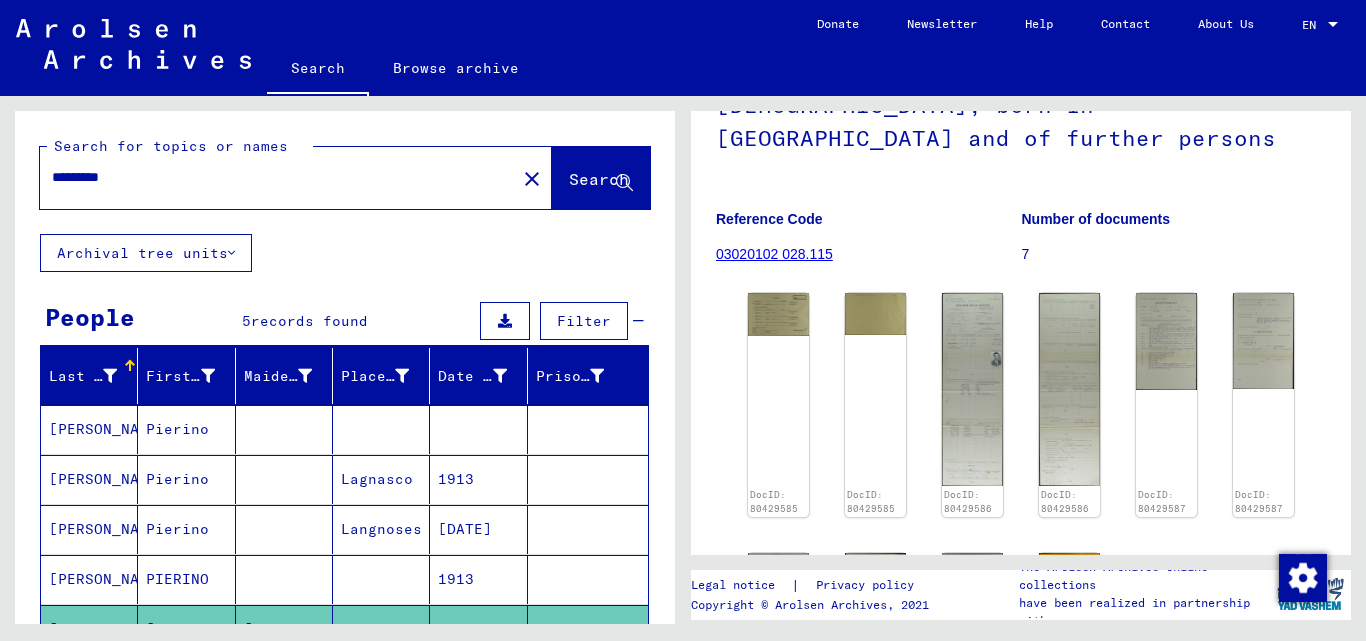 click on "Search" 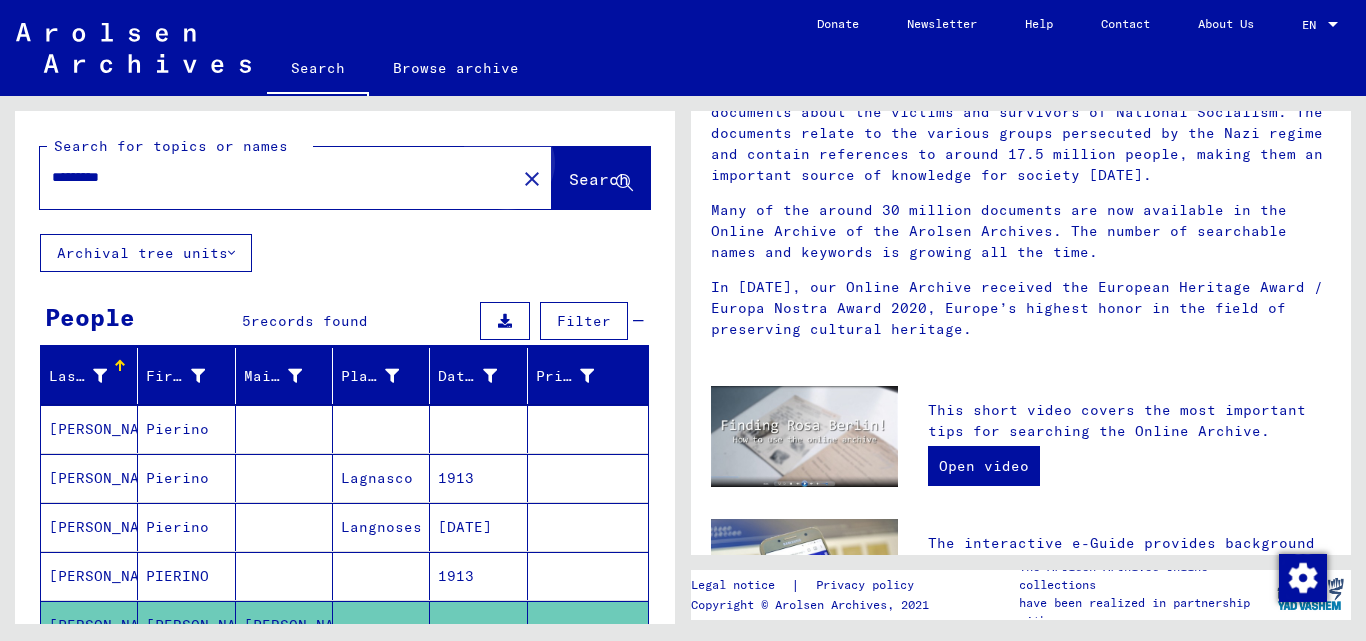 scroll, scrollTop: 0, scrollLeft: 0, axis: both 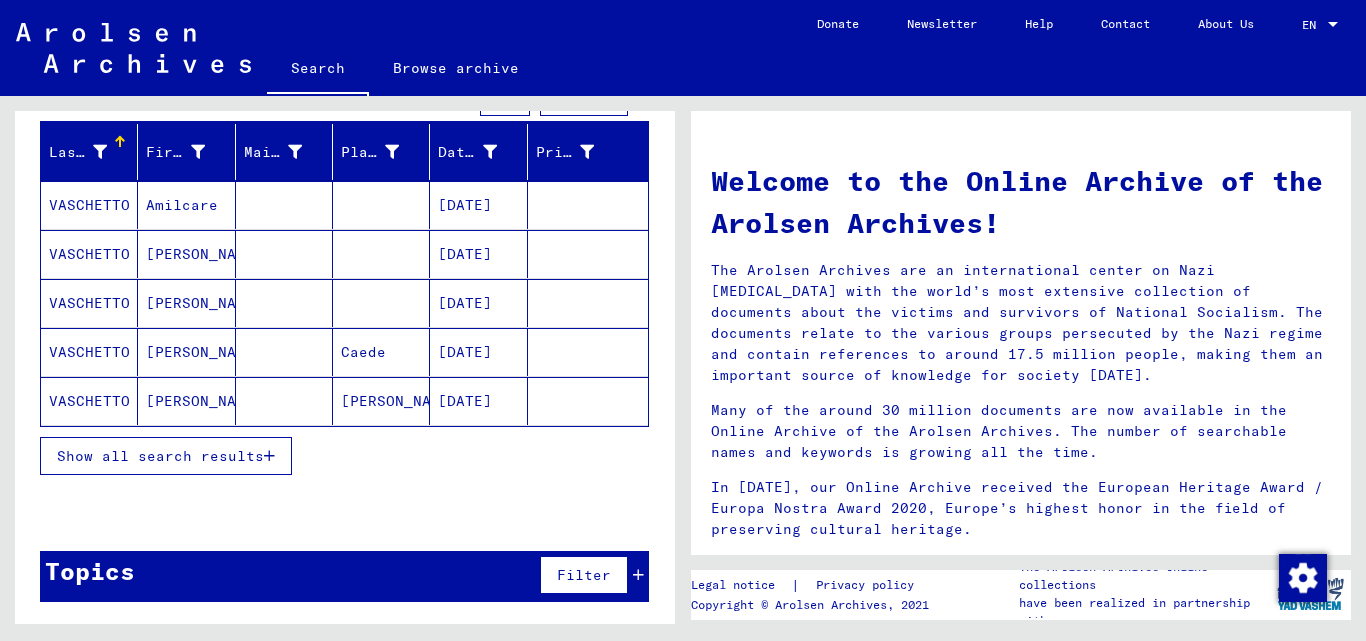 click 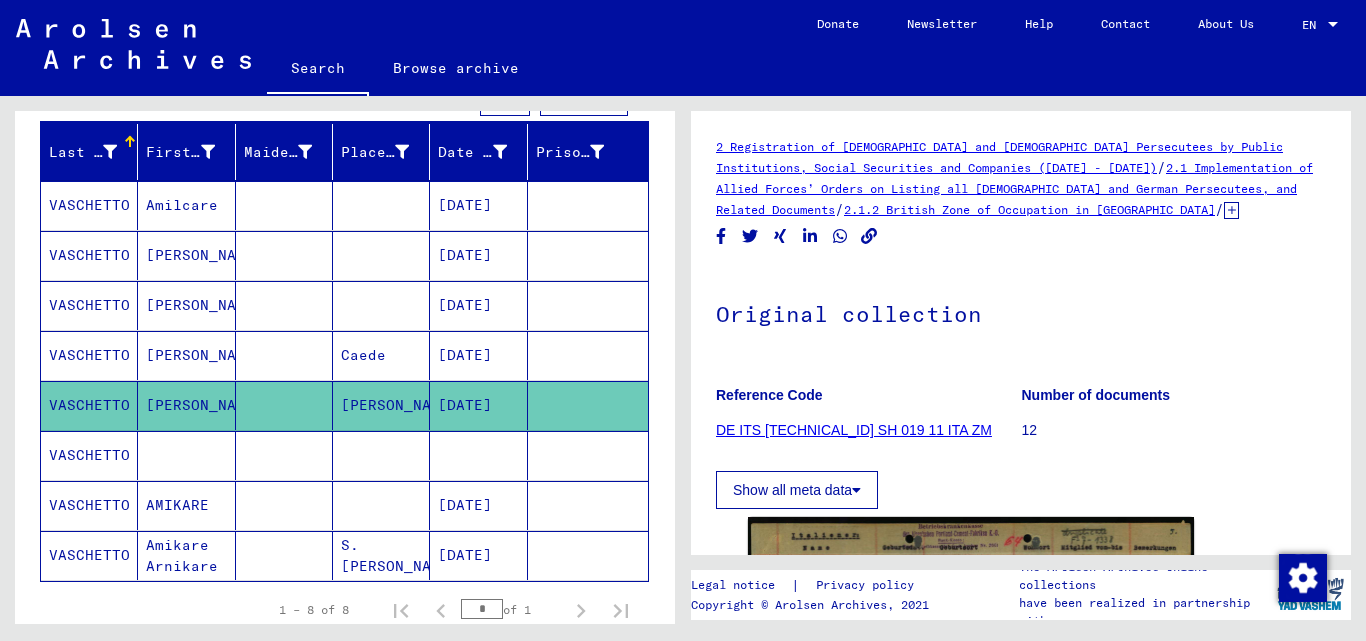 scroll, scrollTop: 0, scrollLeft: 0, axis: both 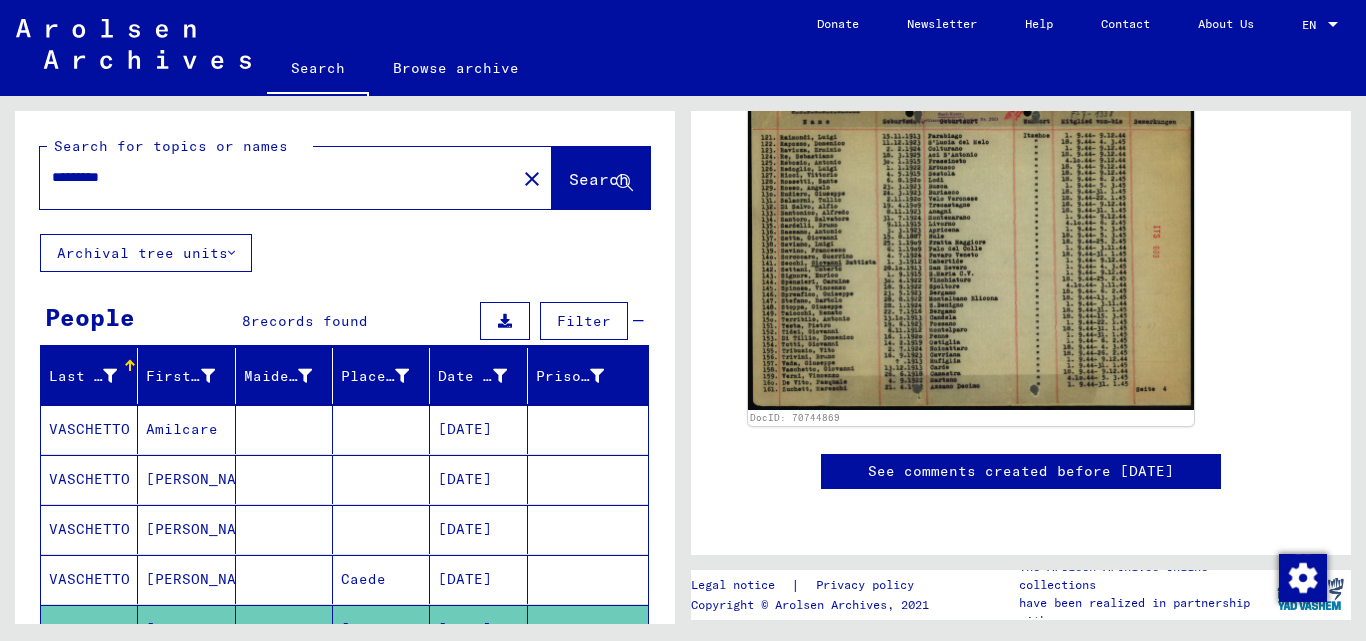 click on "*********" at bounding box center (278, 177) 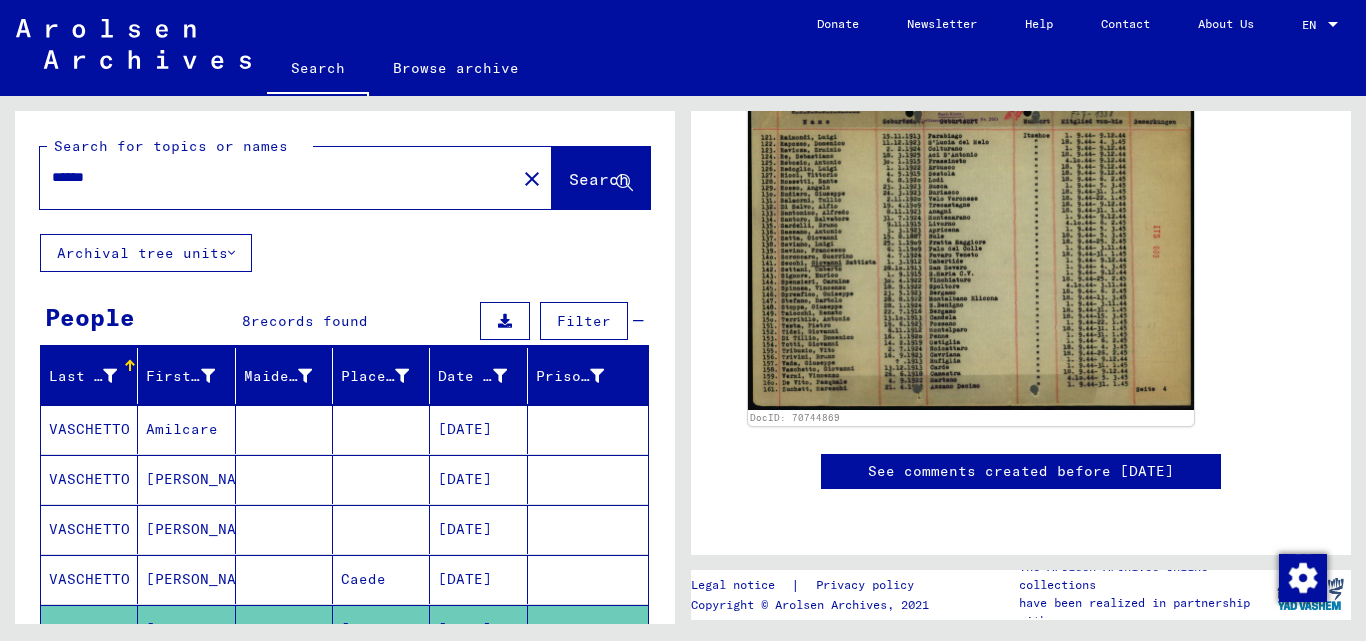 type on "******" 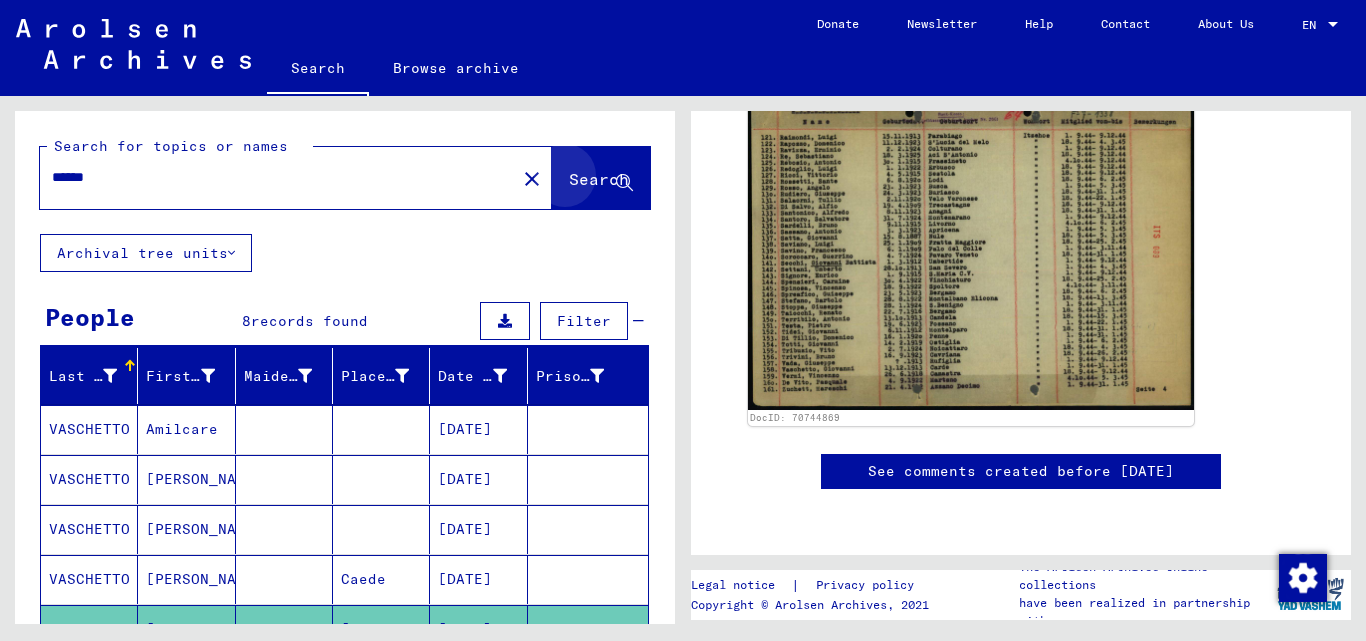 click on "Search" 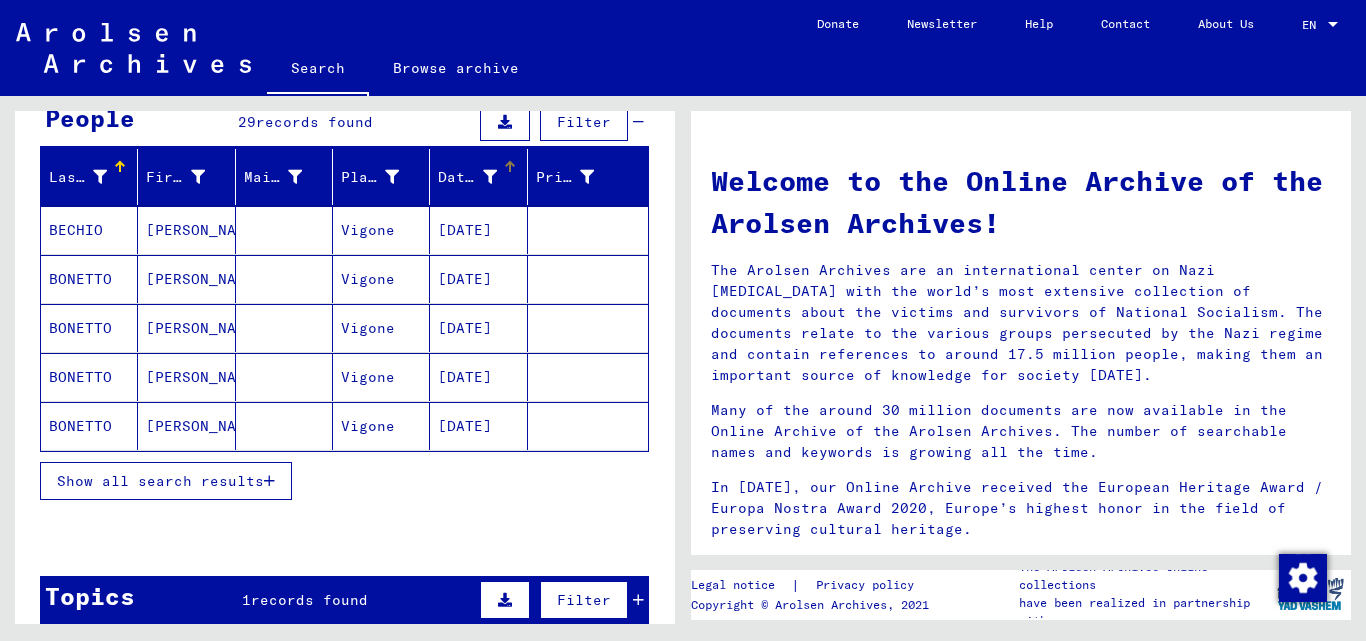 scroll, scrollTop: 200, scrollLeft: 0, axis: vertical 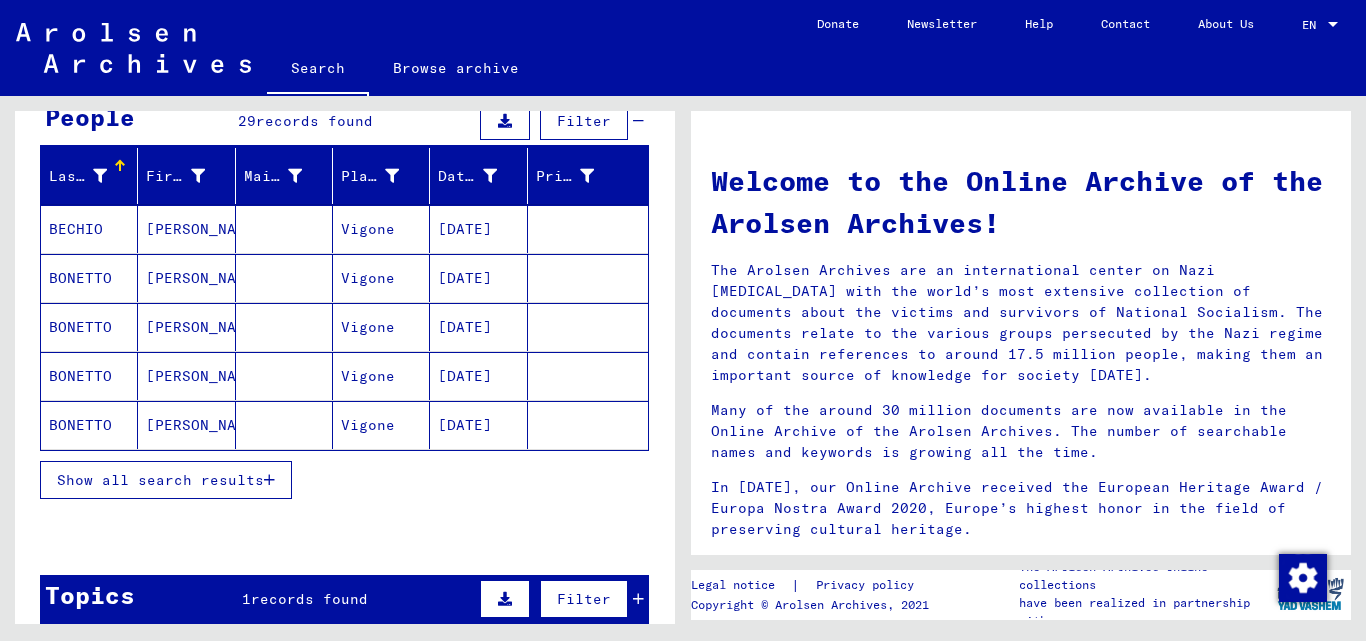 click on "Show all search results" at bounding box center (166, 480) 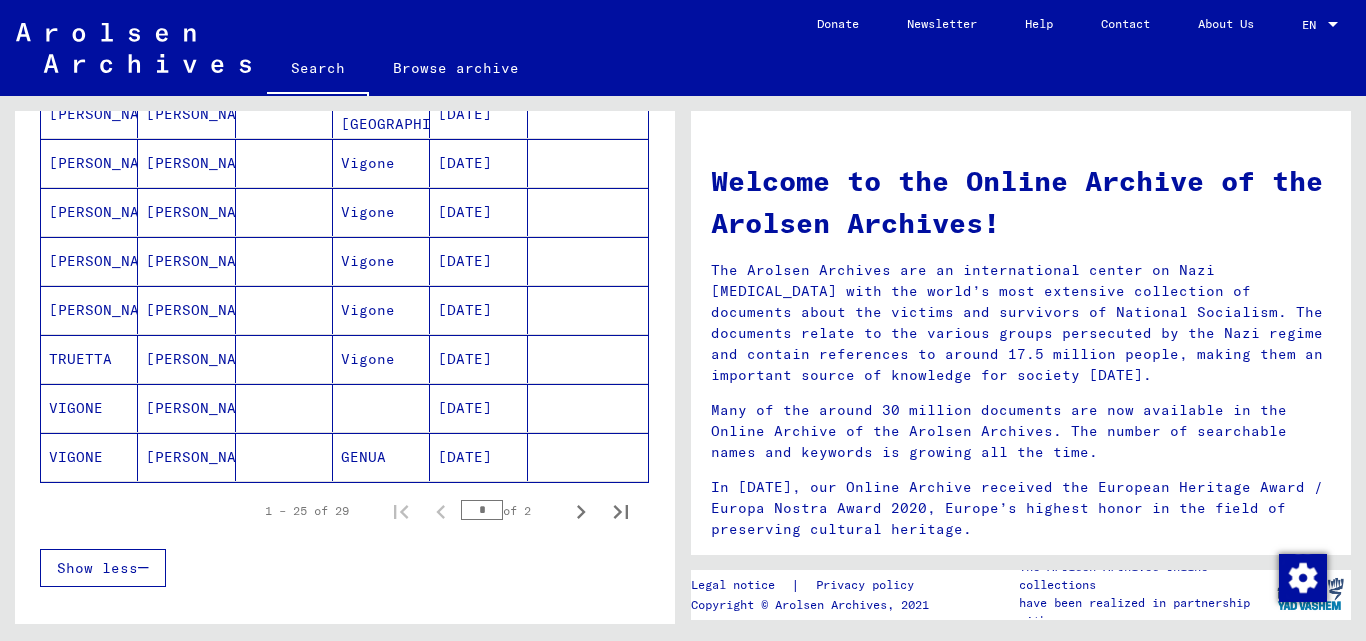 scroll, scrollTop: 1100, scrollLeft: 0, axis: vertical 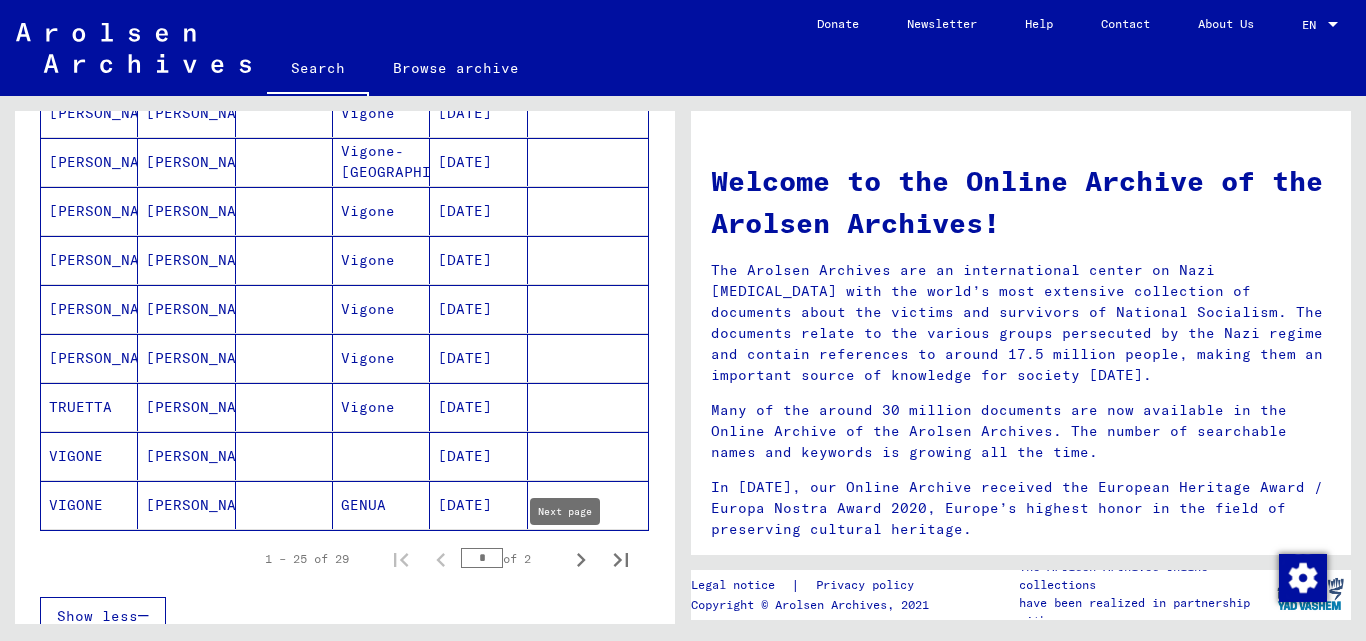 click 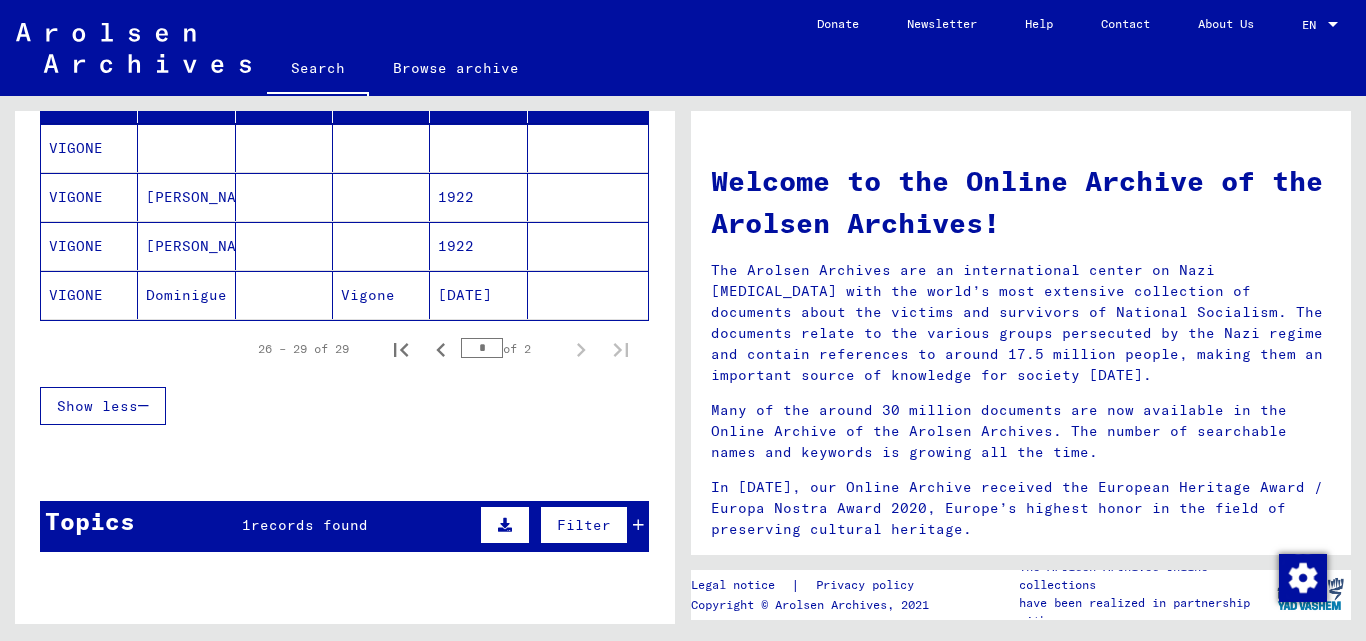 scroll, scrollTop: 181, scrollLeft: 0, axis: vertical 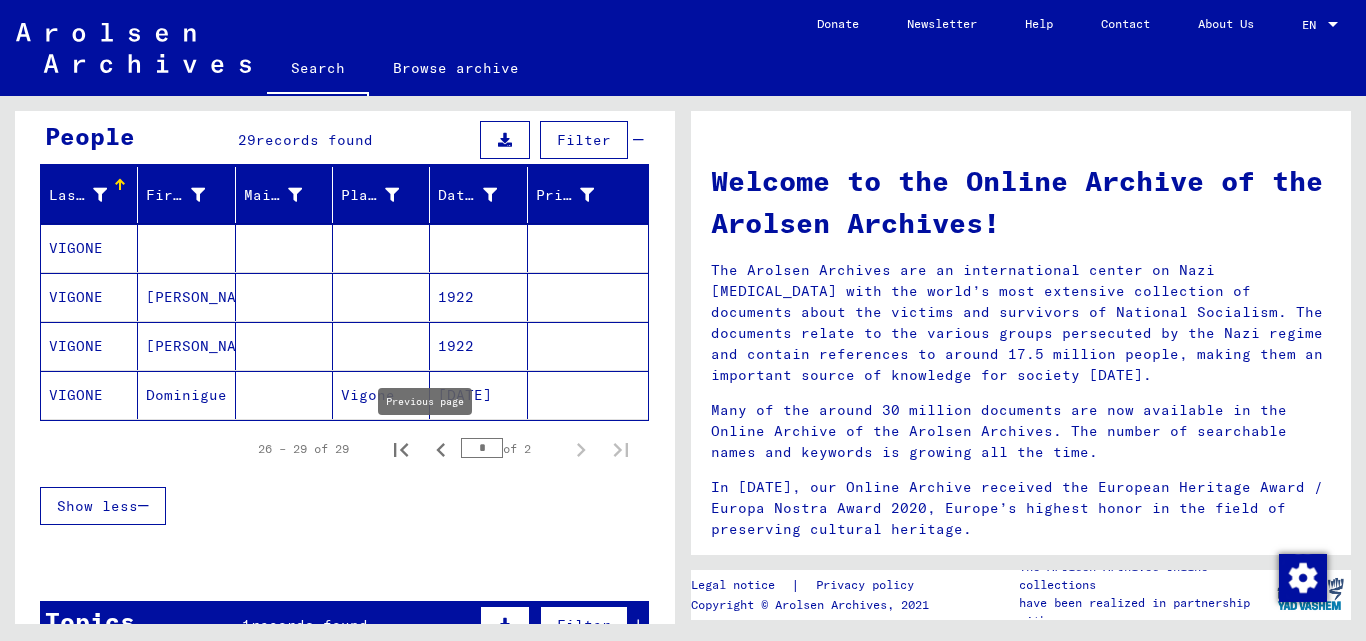 click 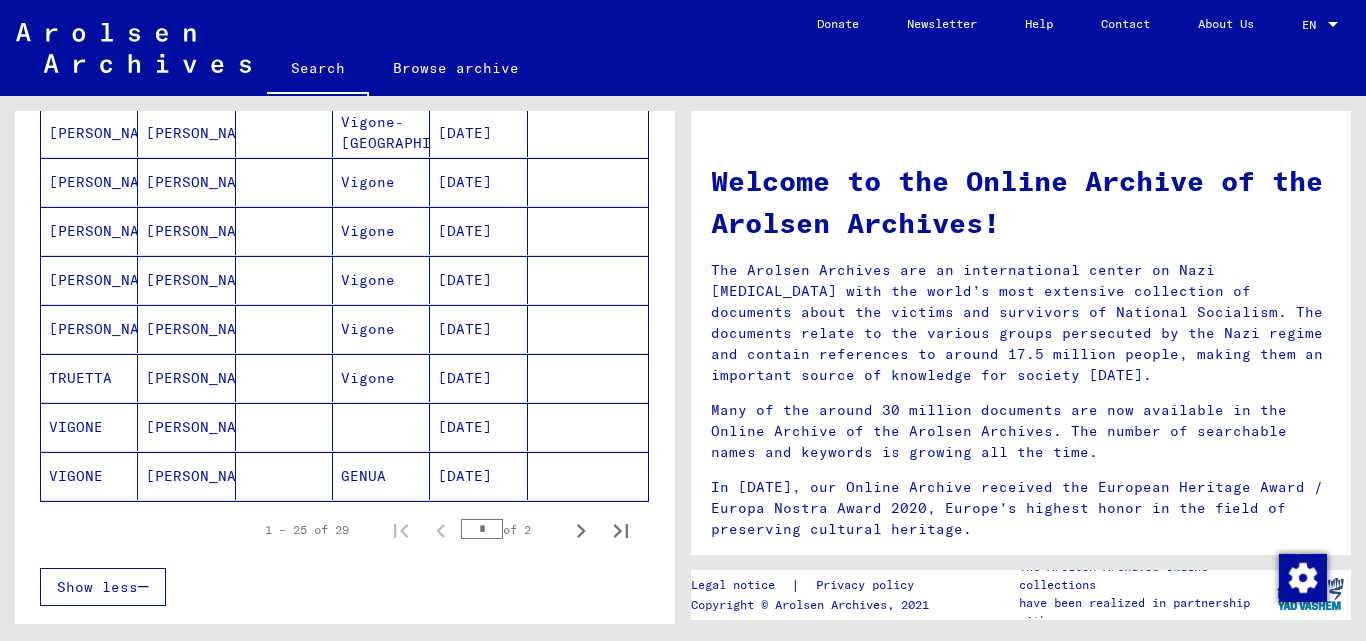 scroll, scrollTop: 1081, scrollLeft: 0, axis: vertical 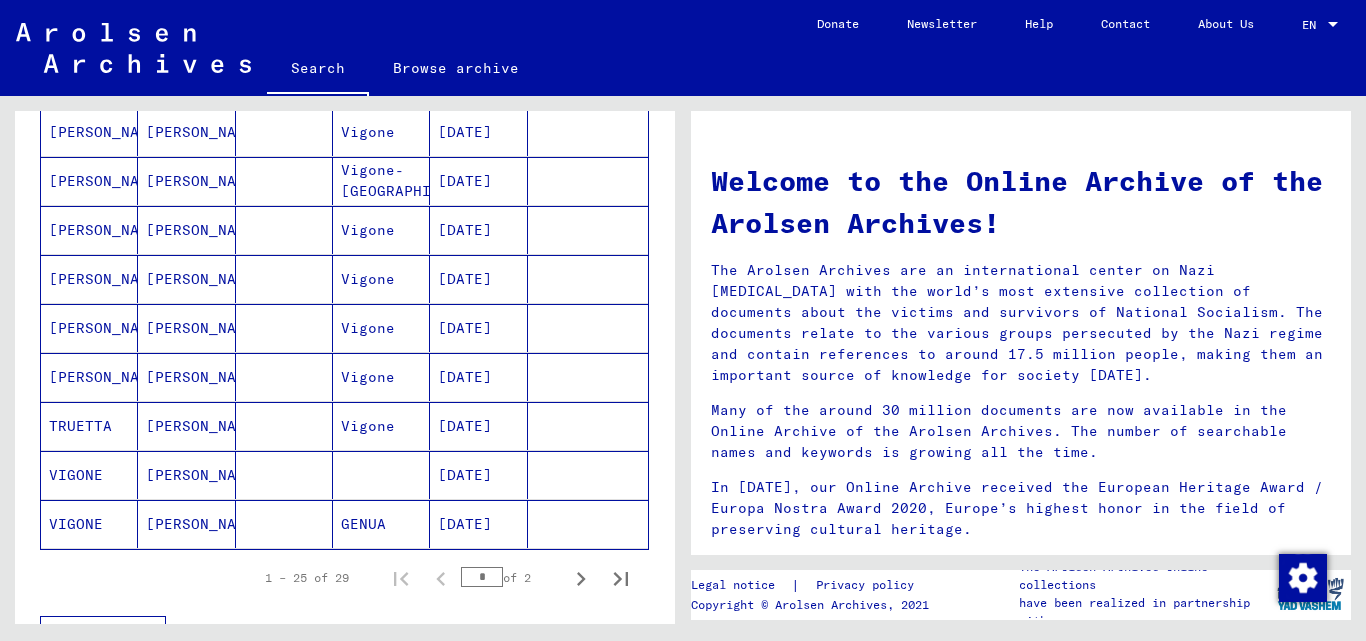 click on "[DATE]" at bounding box center (478, 426) 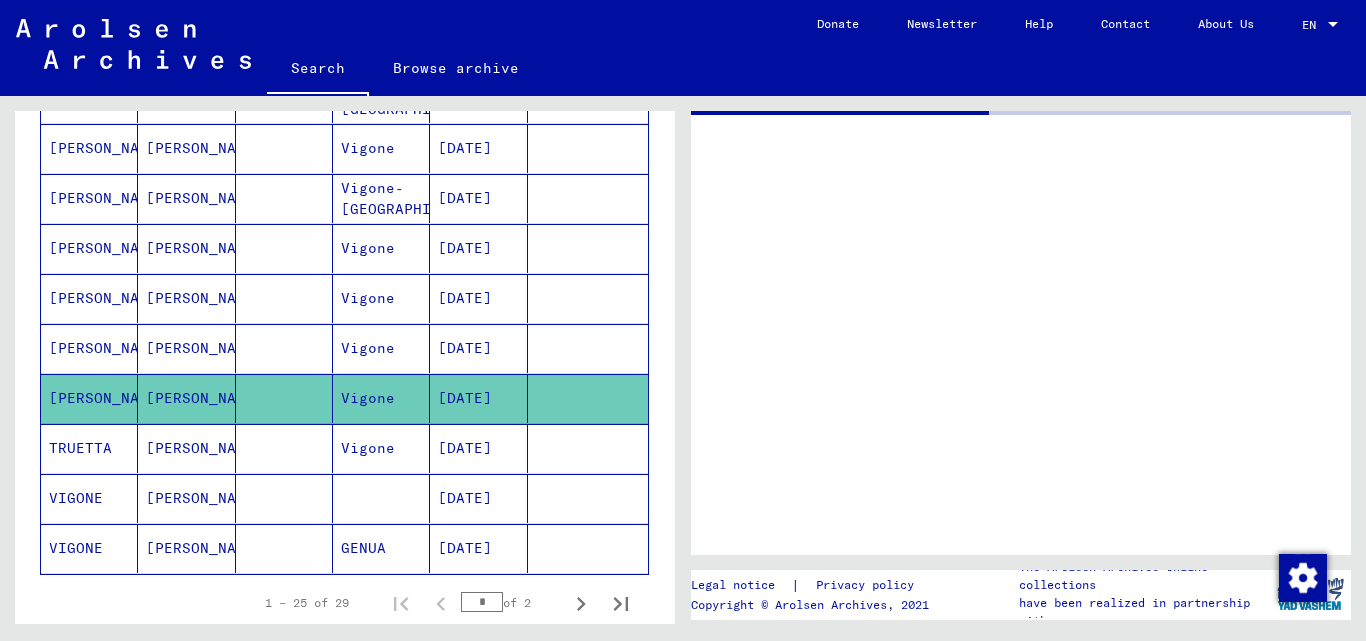scroll, scrollTop: 1097, scrollLeft: 0, axis: vertical 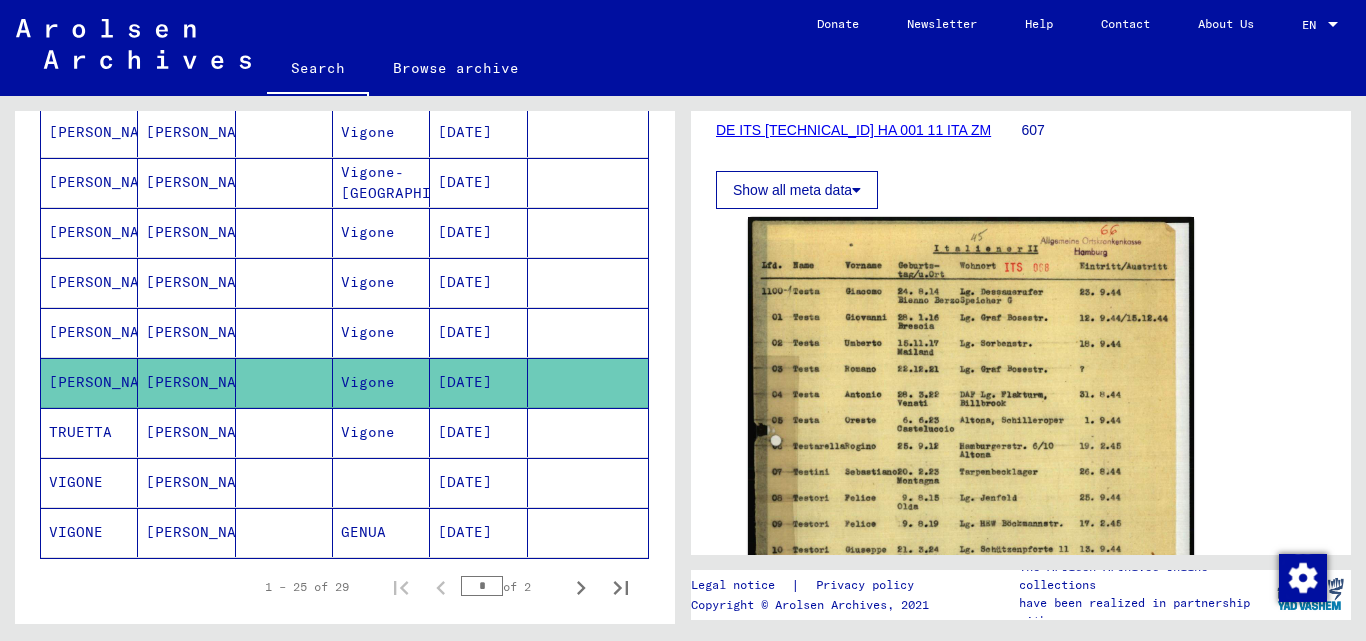 click on "[DATE]" at bounding box center (478, 382) 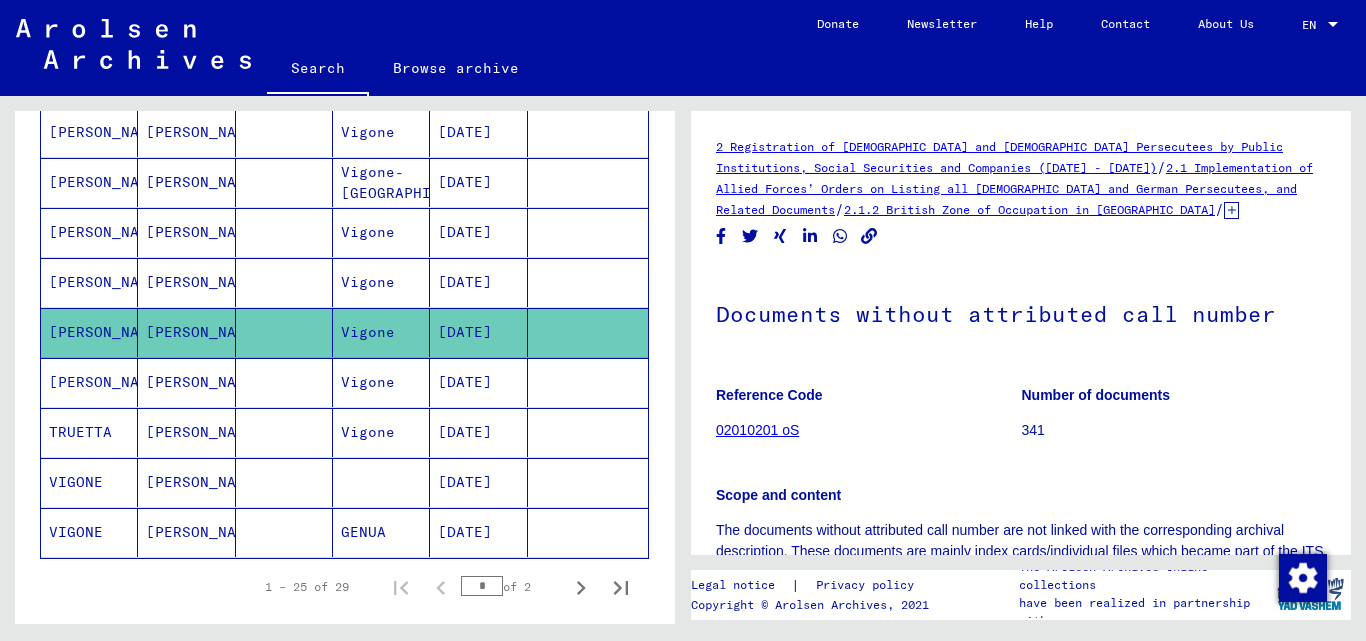 scroll, scrollTop: 0, scrollLeft: 0, axis: both 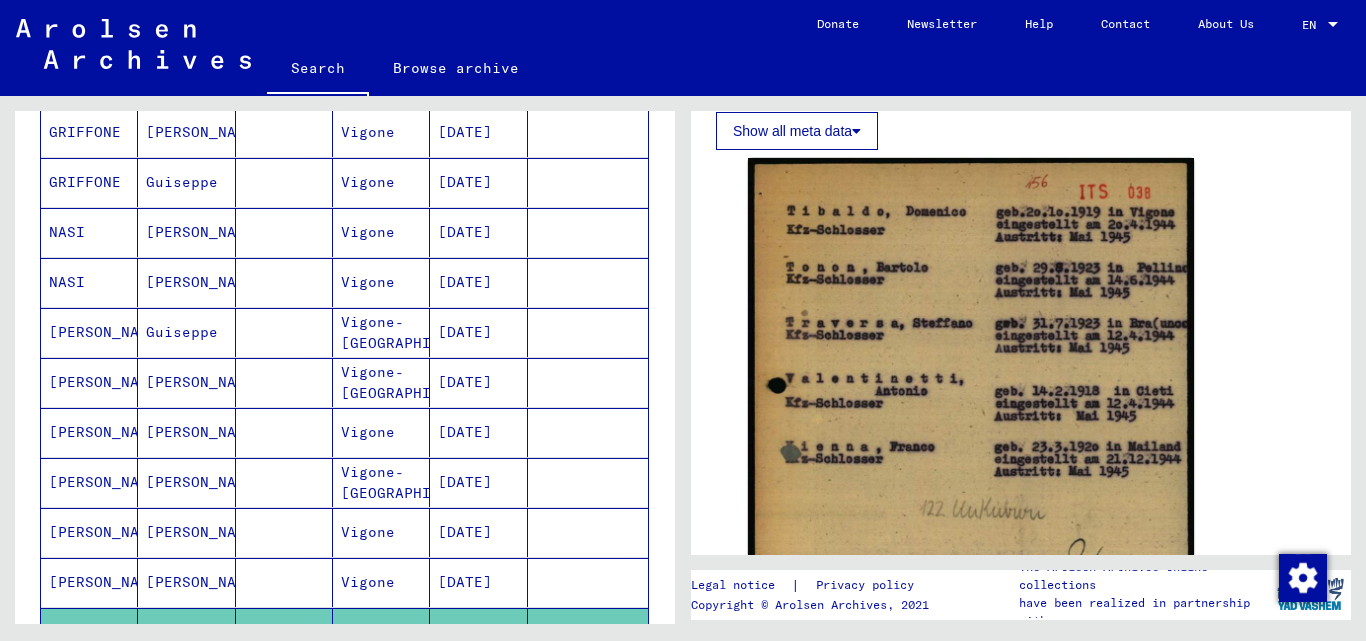 click on "Vigone" at bounding box center [381, 282] 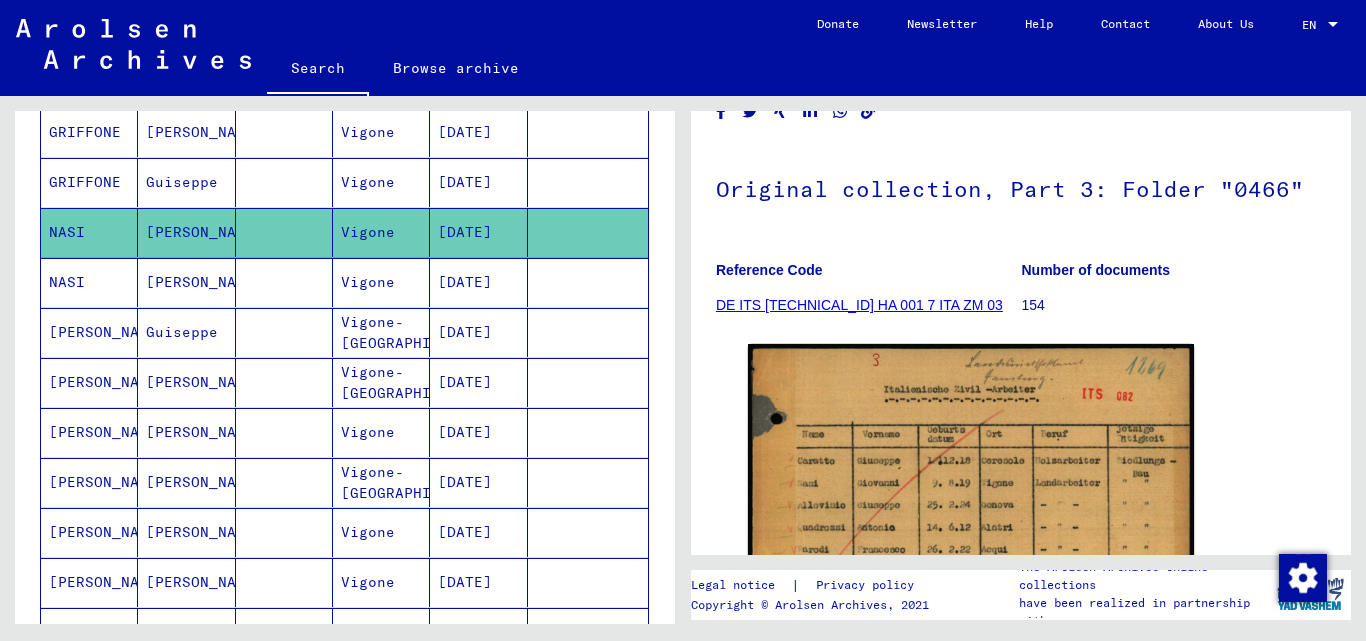 scroll, scrollTop: 300, scrollLeft: 0, axis: vertical 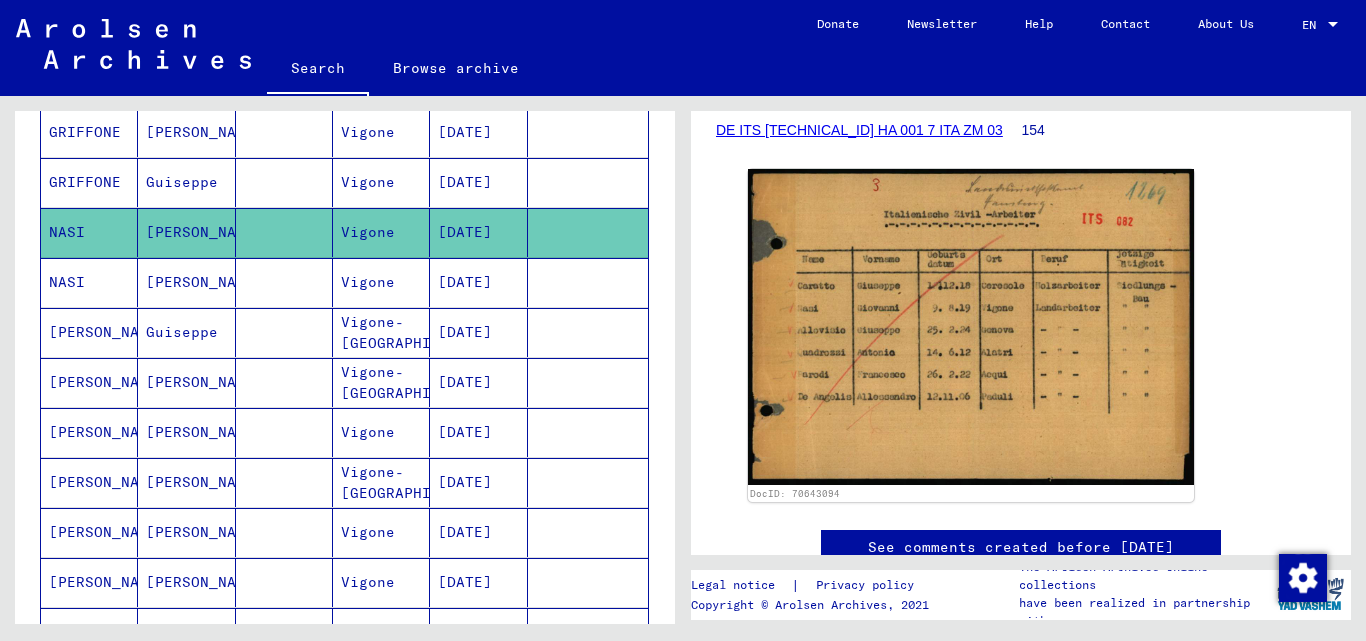 click on "Vigone-[GEOGRAPHIC_DATA]" at bounding box center [381, 382] 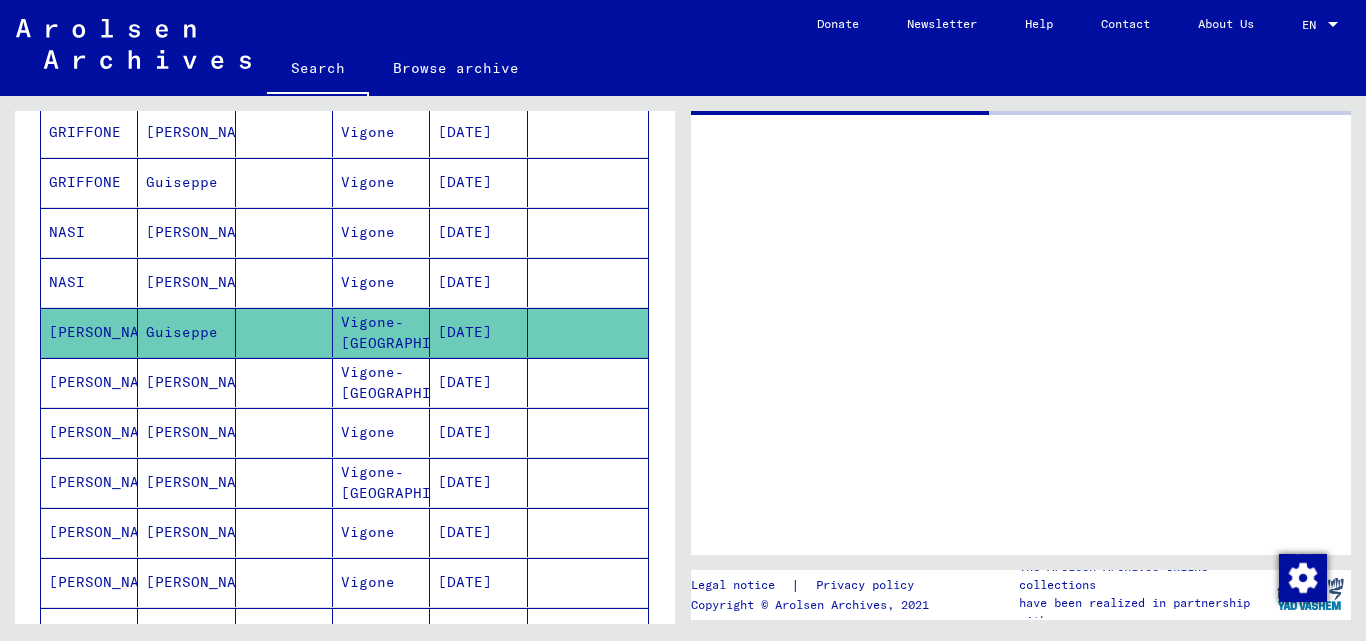 scroll 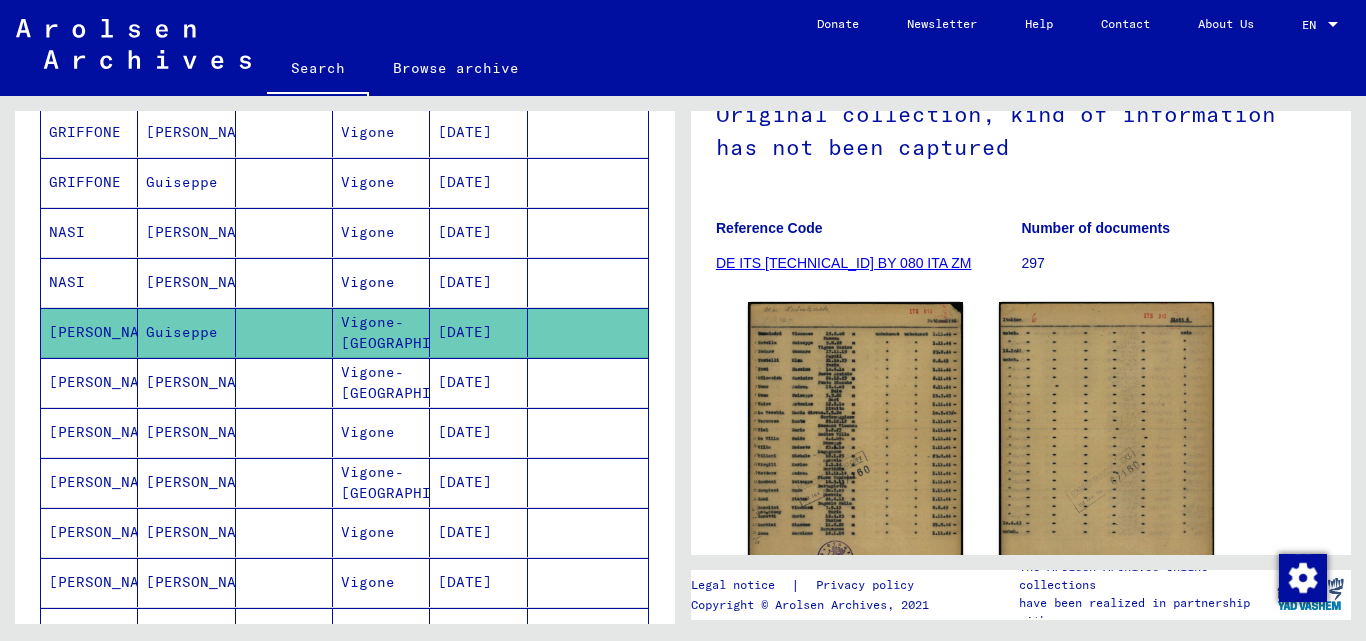 click on "Vigone-[GEOGRAPHIC_DATA]" at bounding box center (381, 432) 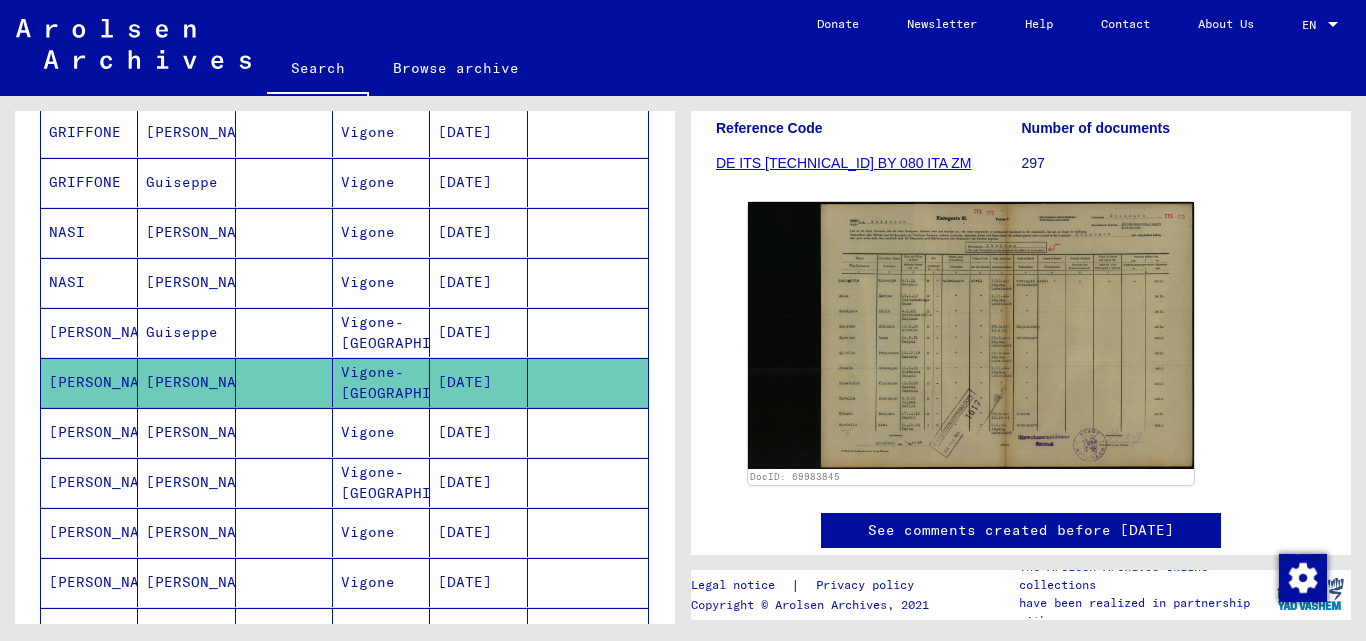 click on "Vigone-[GEOGRAPHIC_DATA]" at bounding box center (381, 532) 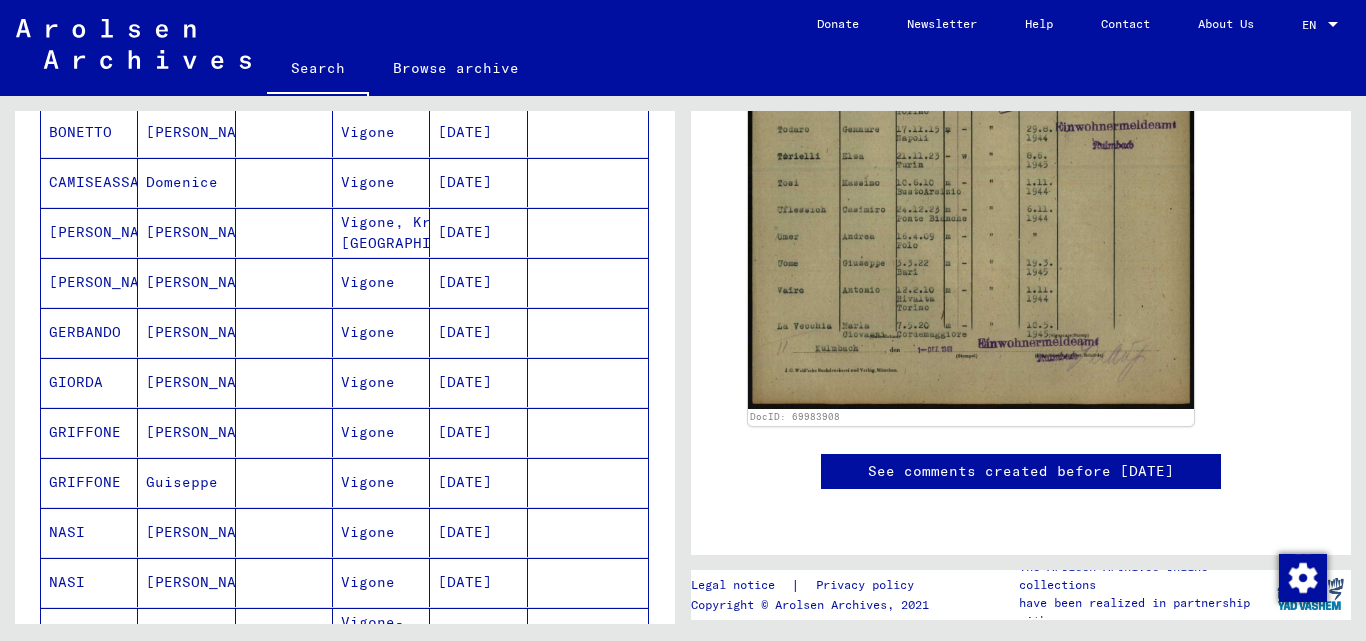 click on "Vigone, Krs. [GEOGRAPHIC_DATA]" at bounding box center (381, 282) 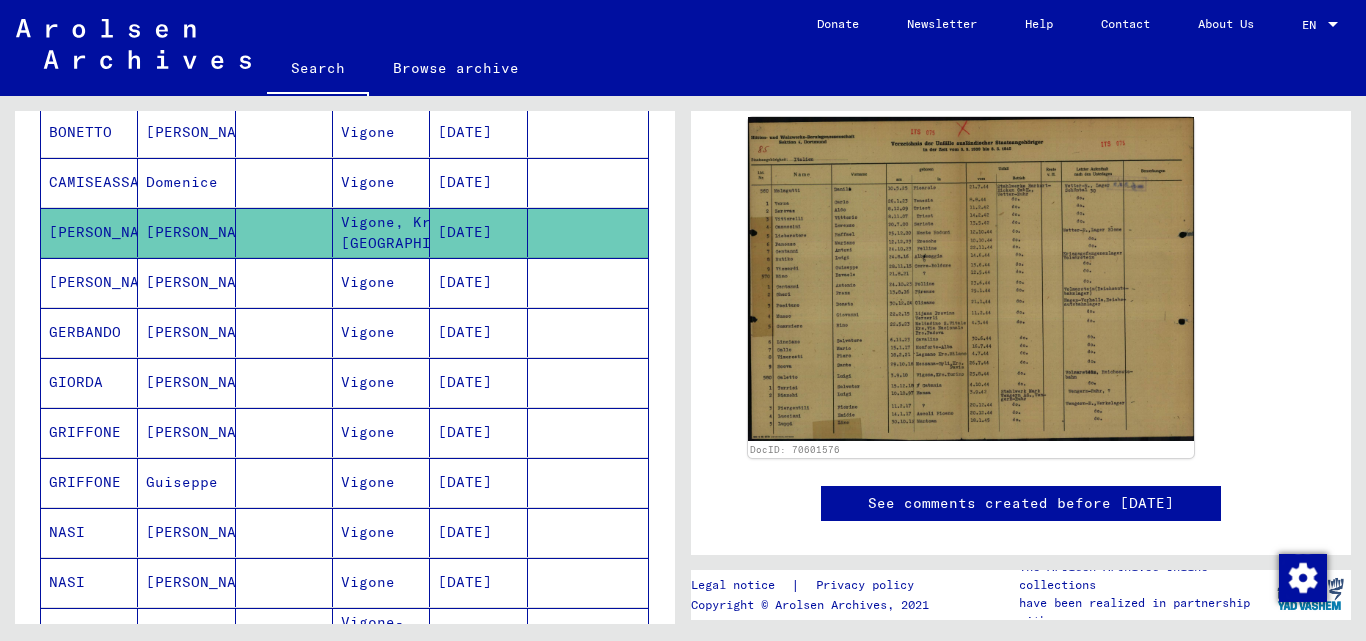 click on "Vigone" at bounding box center [381, 332] 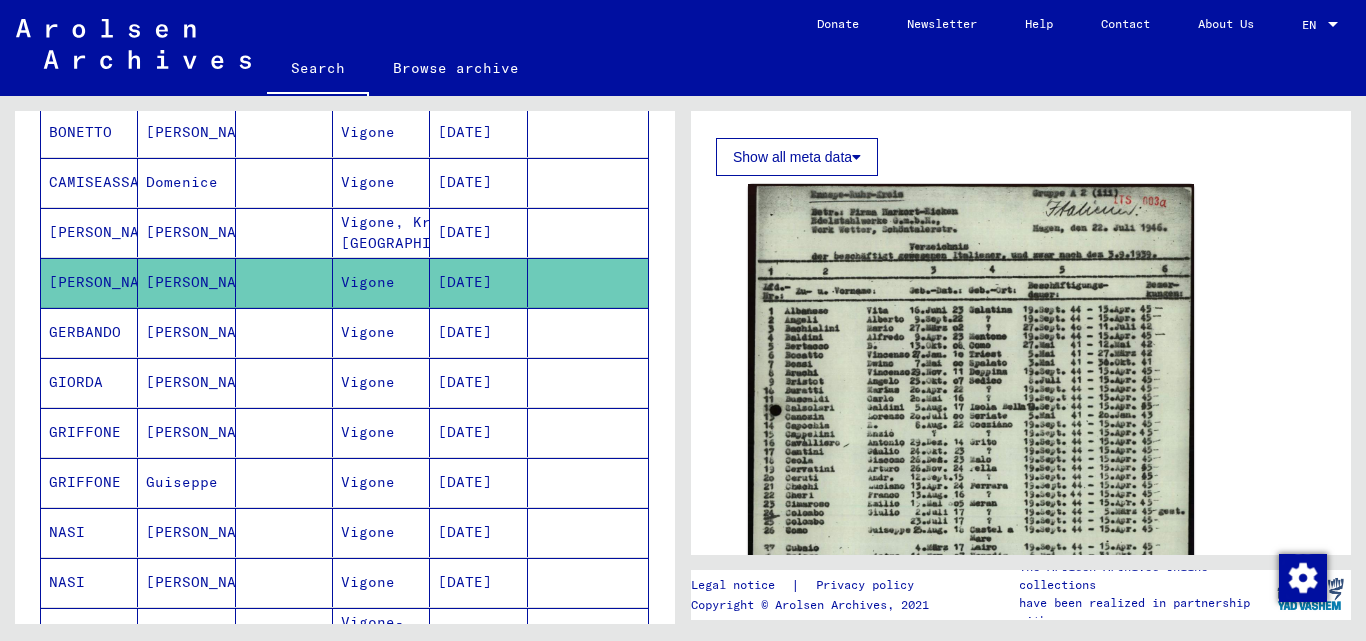 click at bounding box center (284, 382) 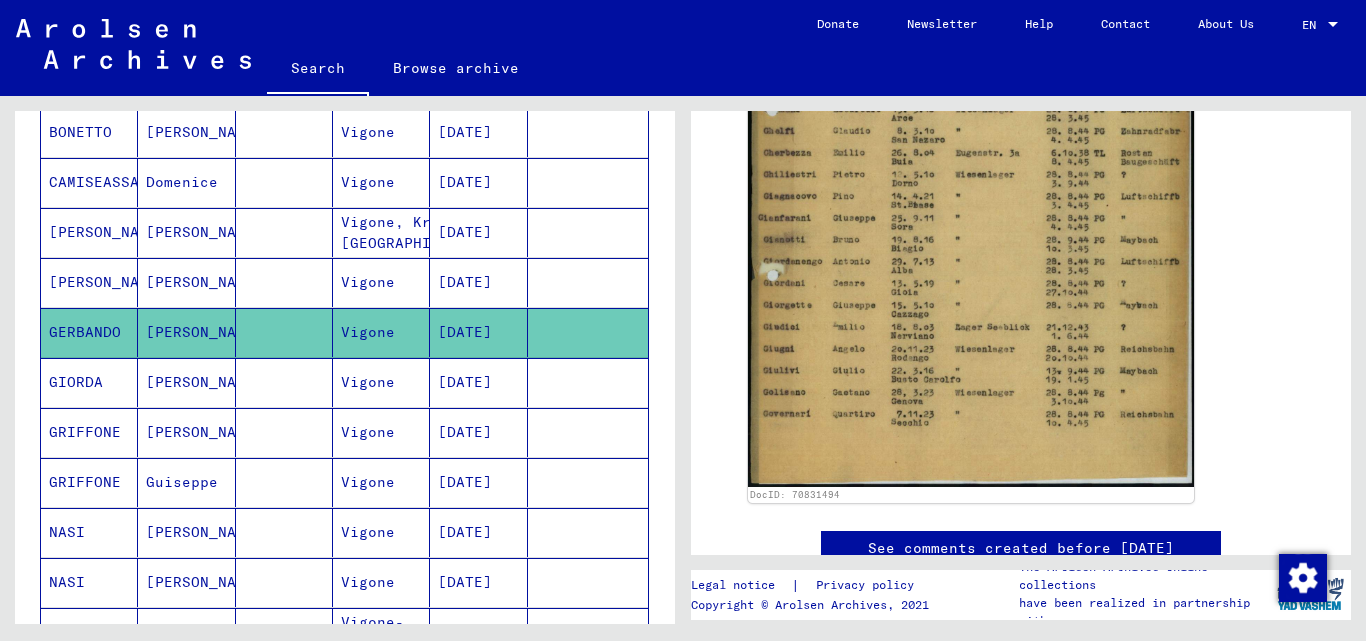 click at bounding box center [284, 432] 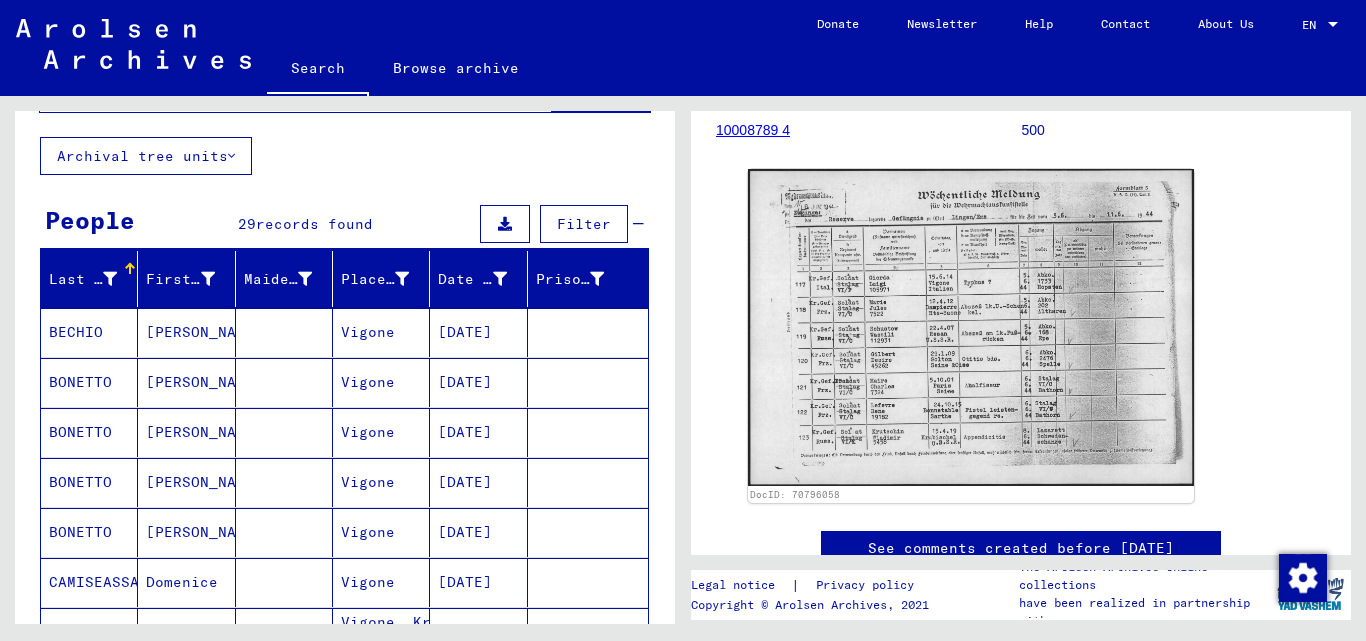 click at bounding box center (284, 382) 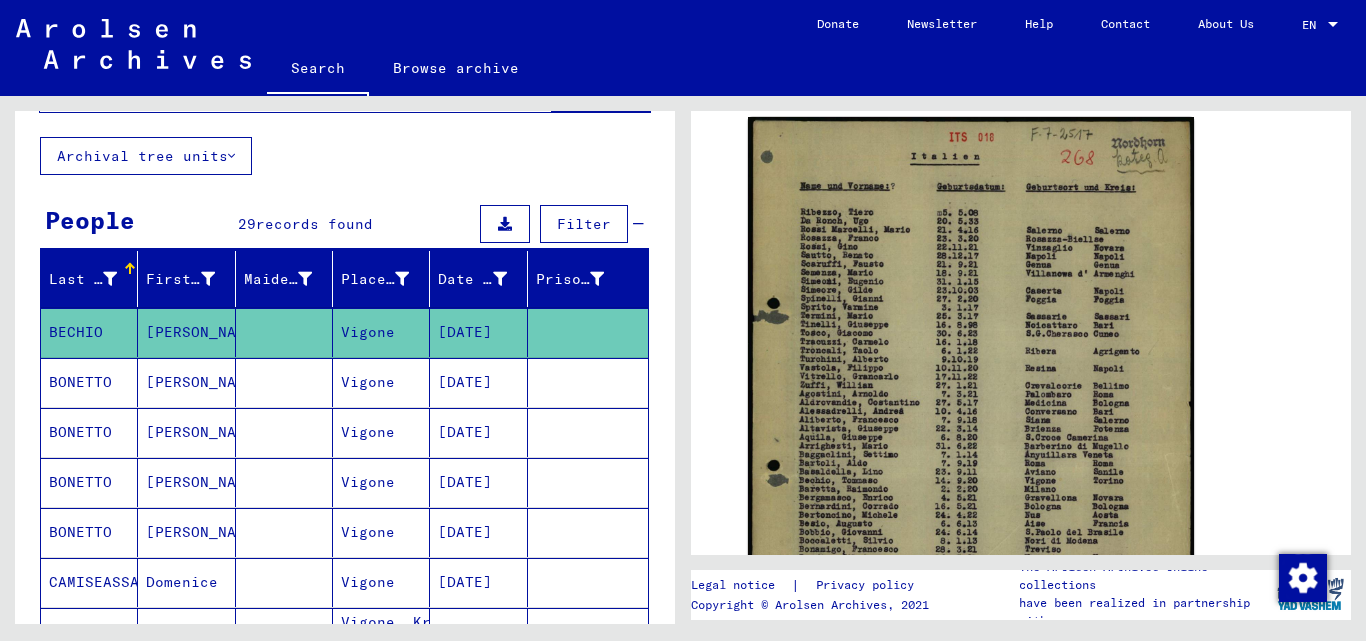 click at bounding box center [284, 432] 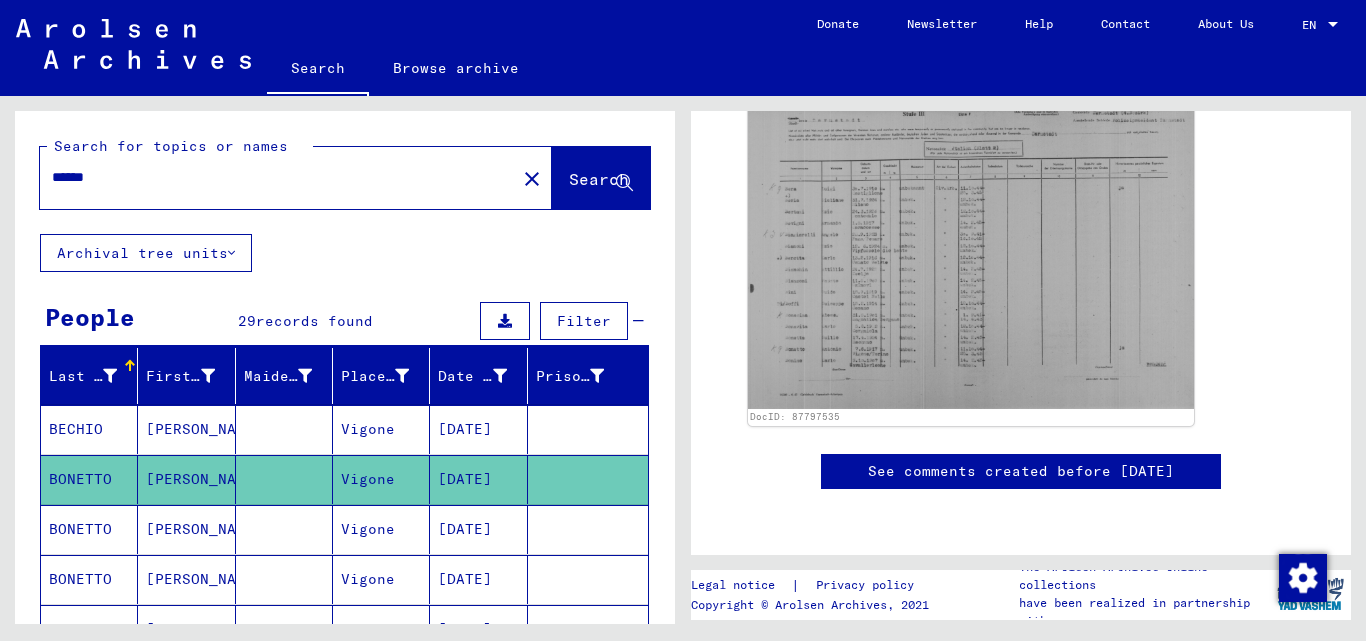 click on "******" 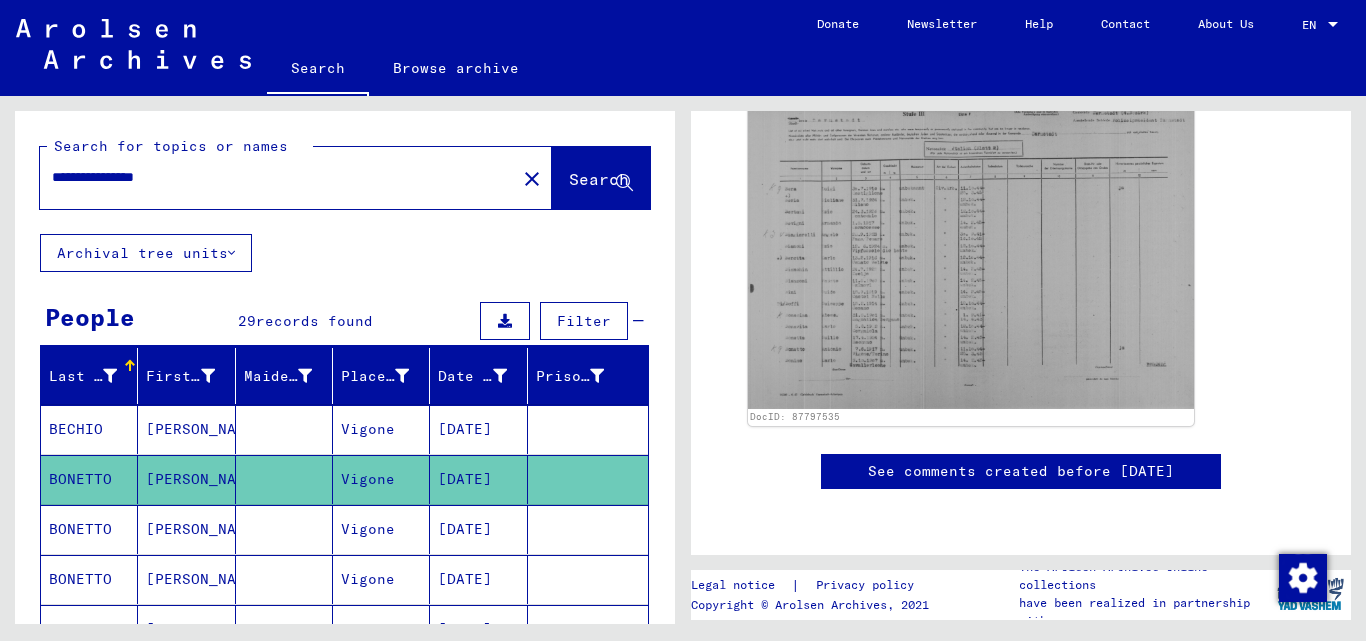 type on "**********" 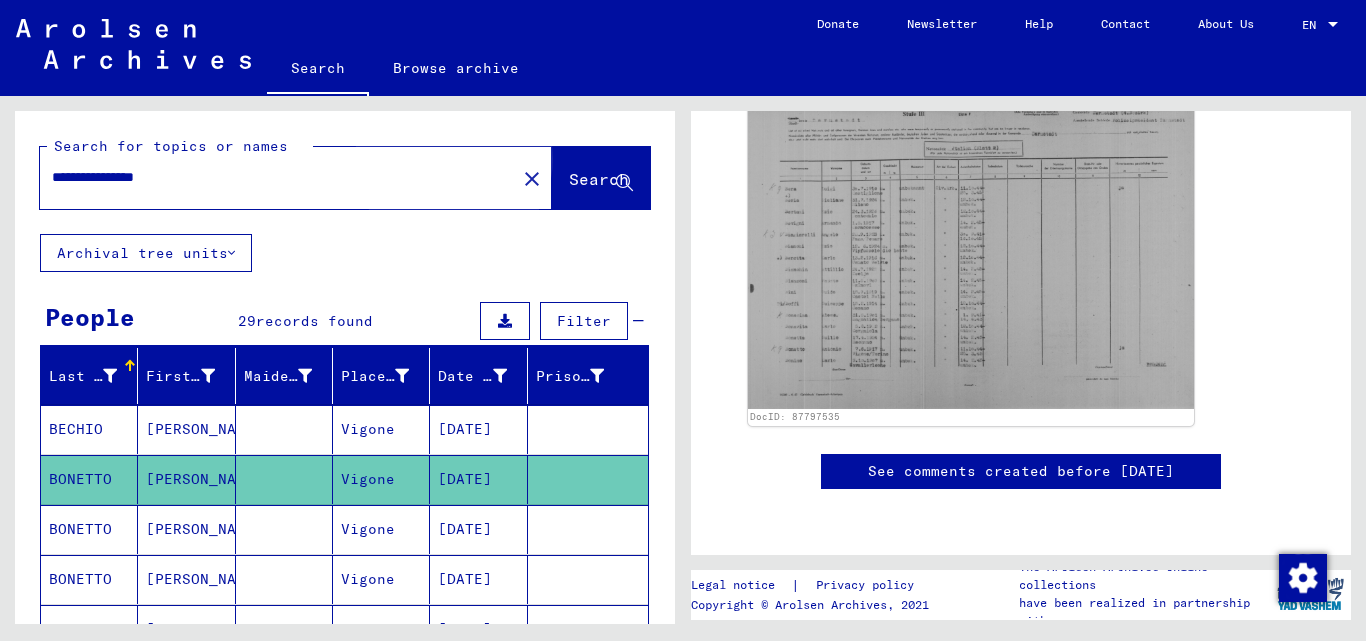click on "Search" 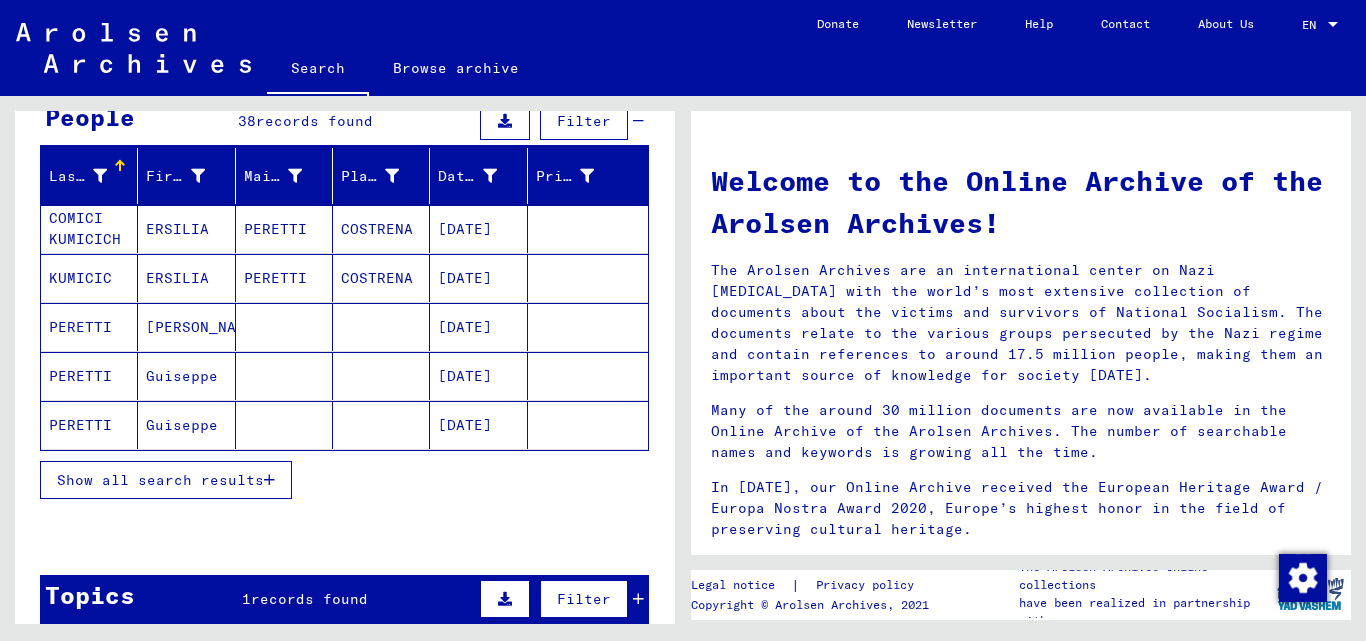 click on "Show all search results" at bounding box center (166, 480) 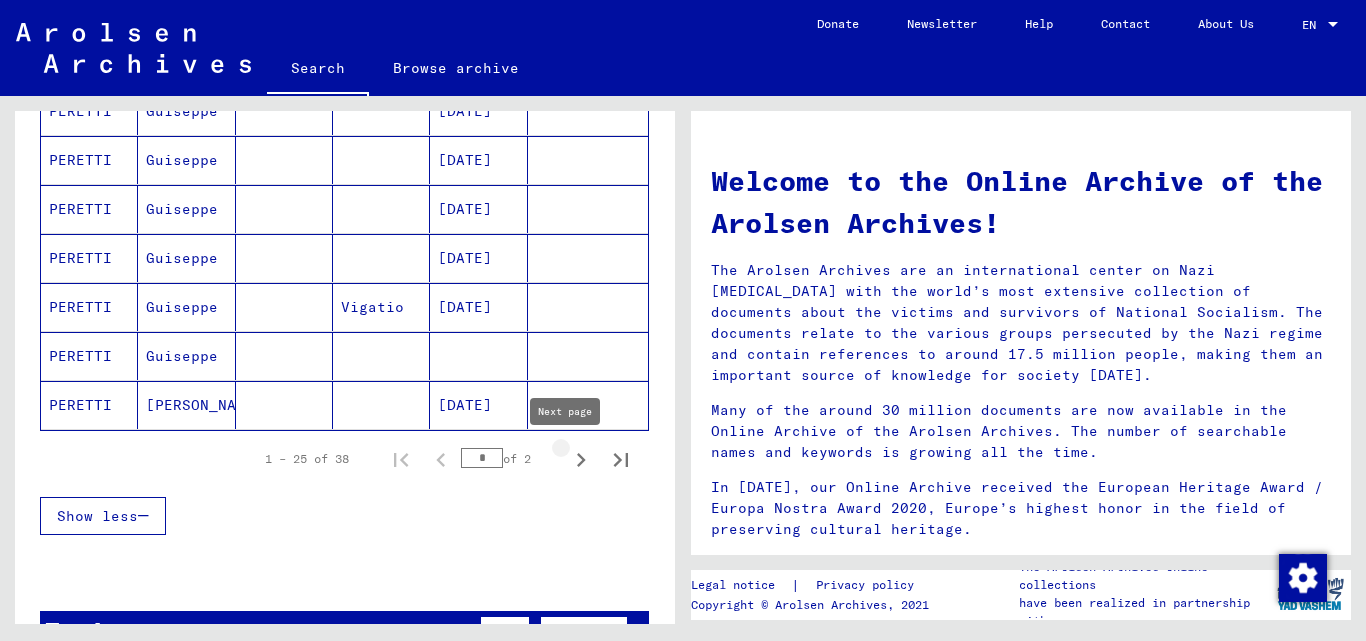 click 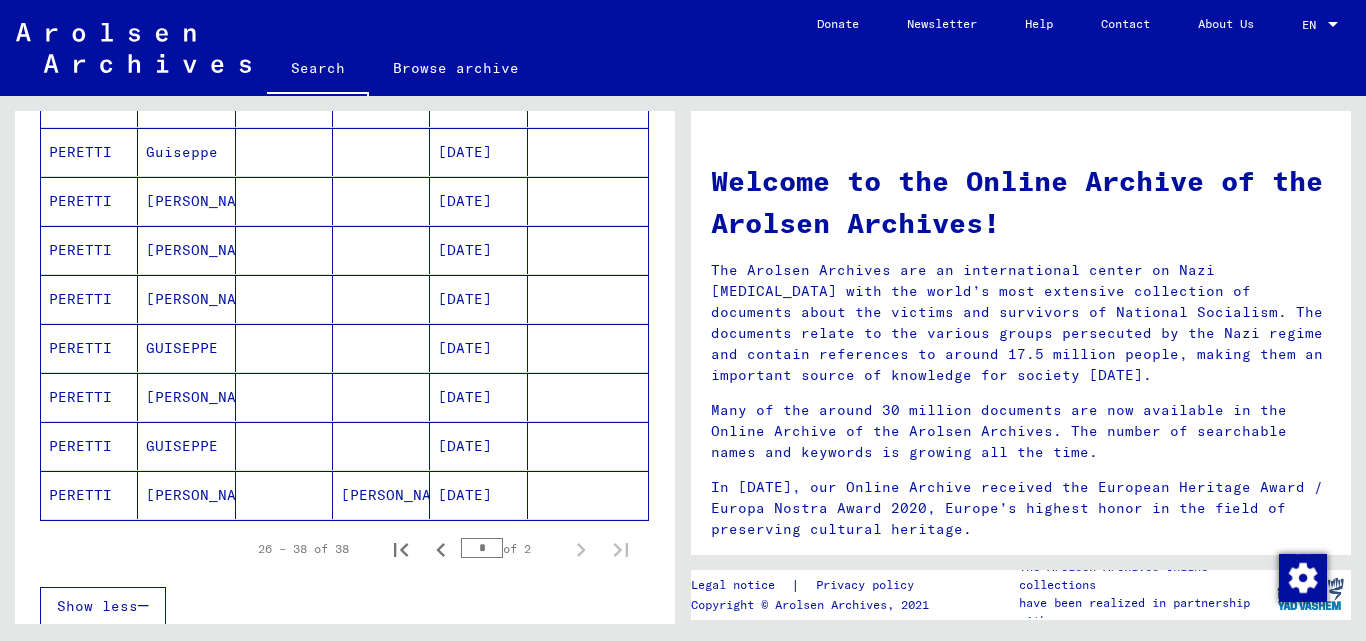 click at bounding box center (284, 397) 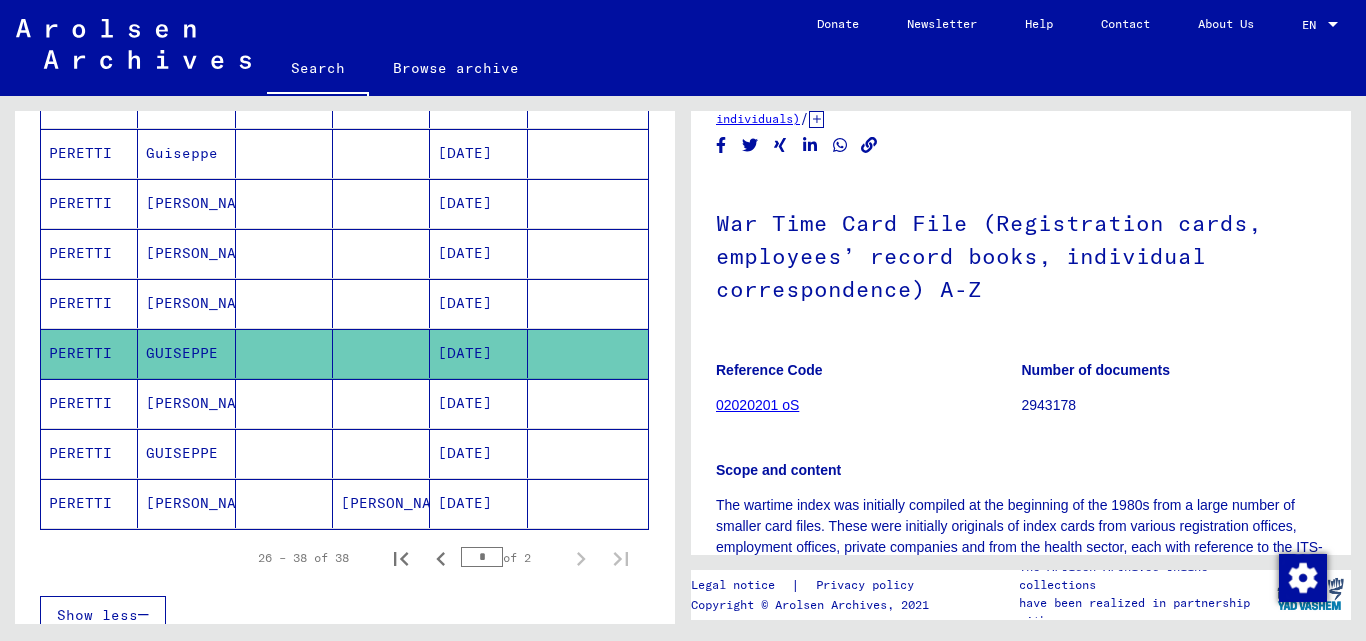 scroll, scrollTop: 200, scrollLeft: 0, axis: vertical 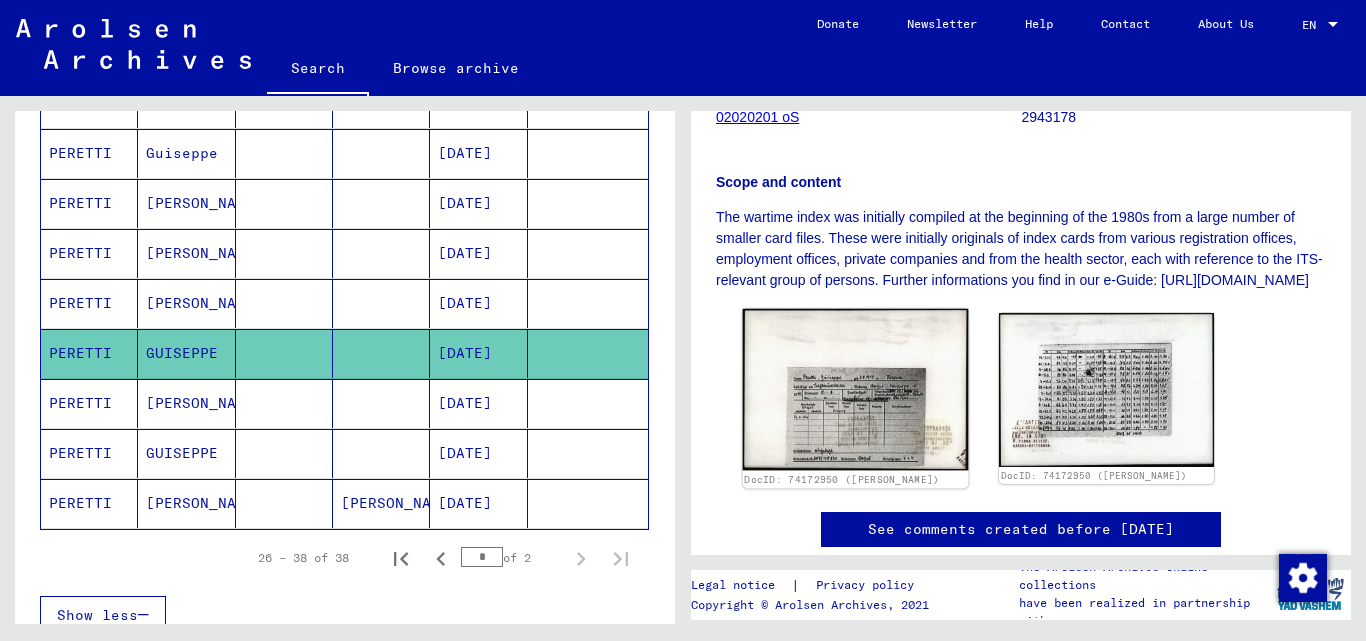 click 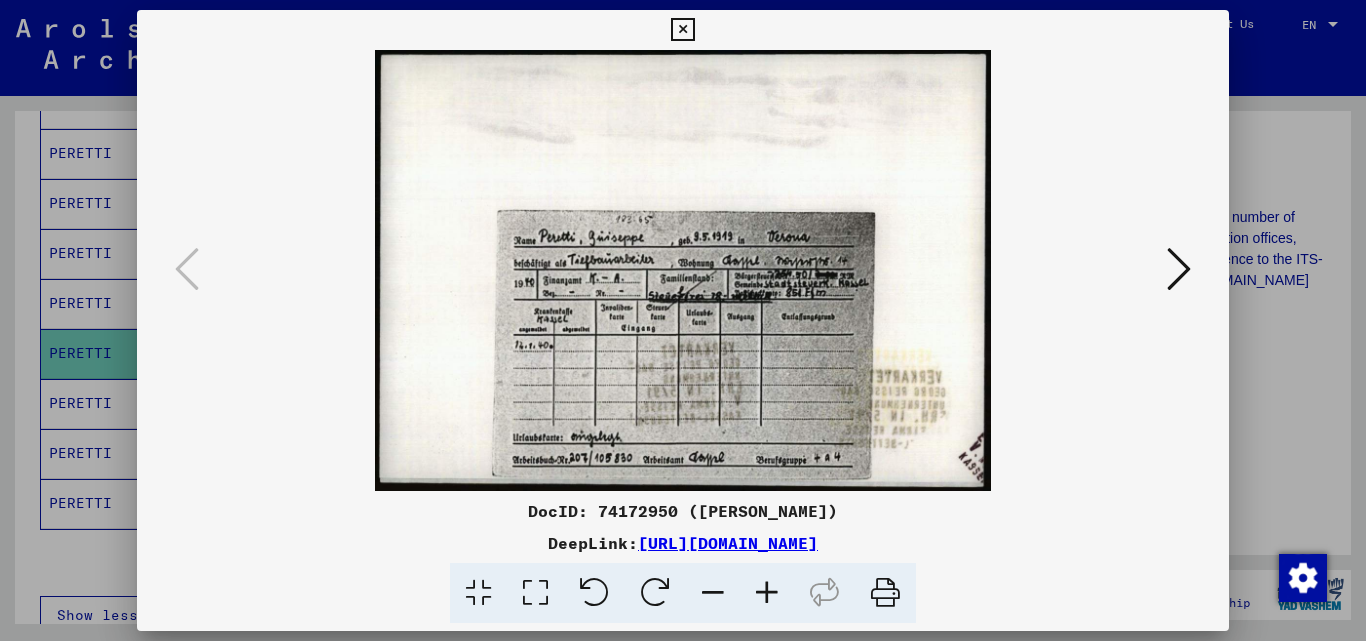 click at bounding box center [1179, 269] 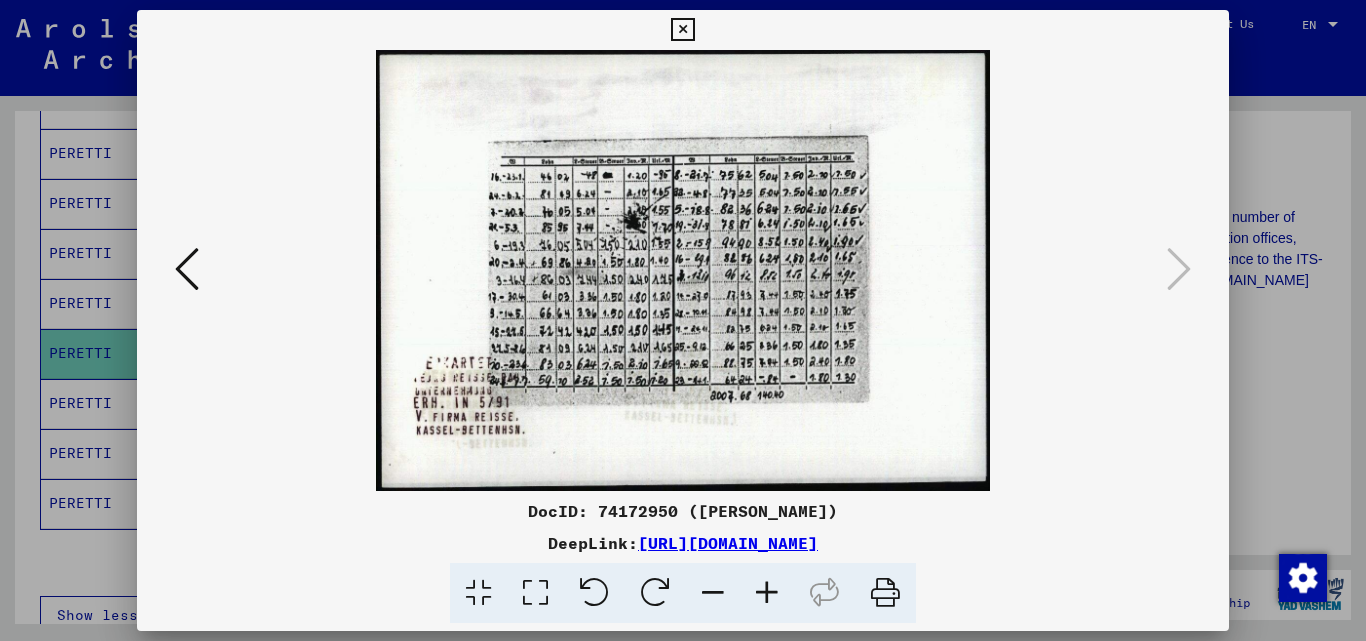 click at bounding box center [187, 270] 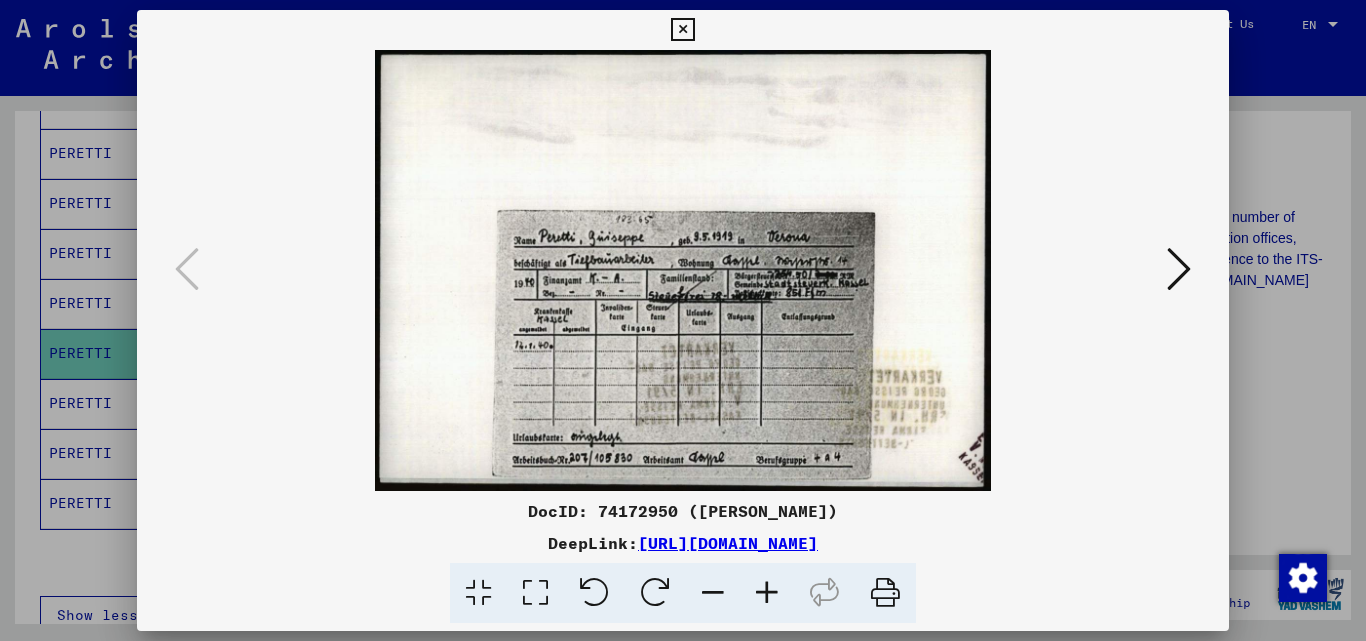 click at bounding box center [683, 320] 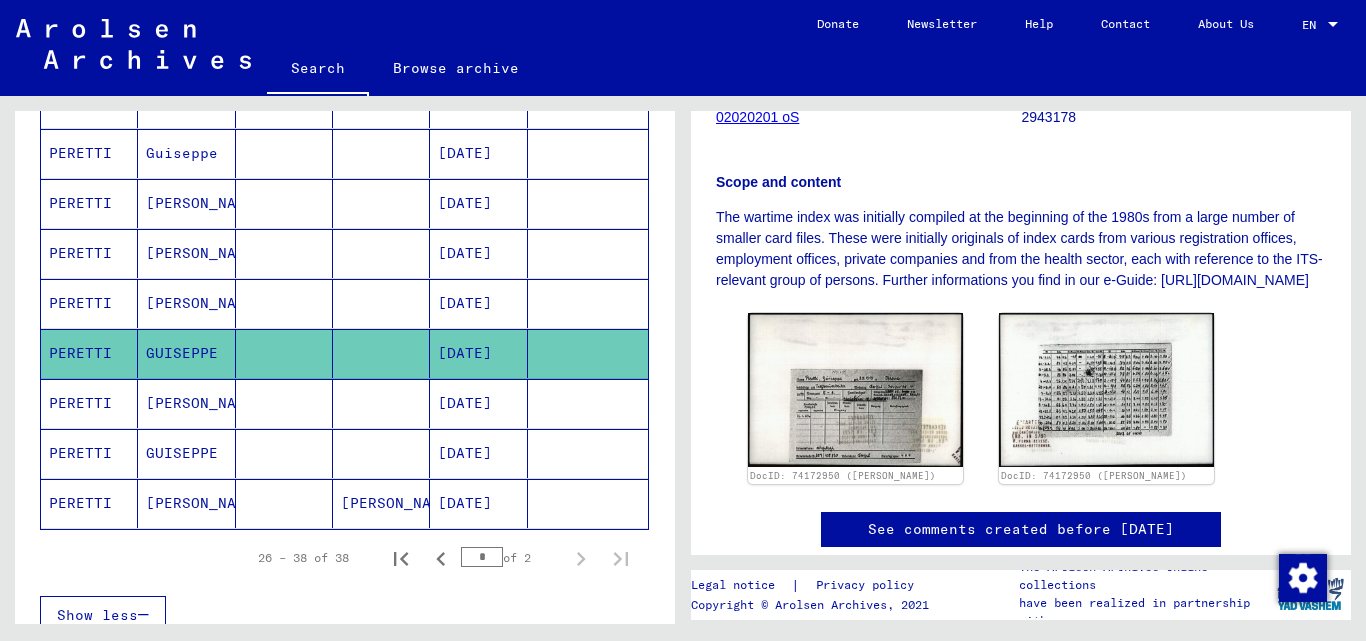 click on "[DATE]" at bounding box center (478, 453) 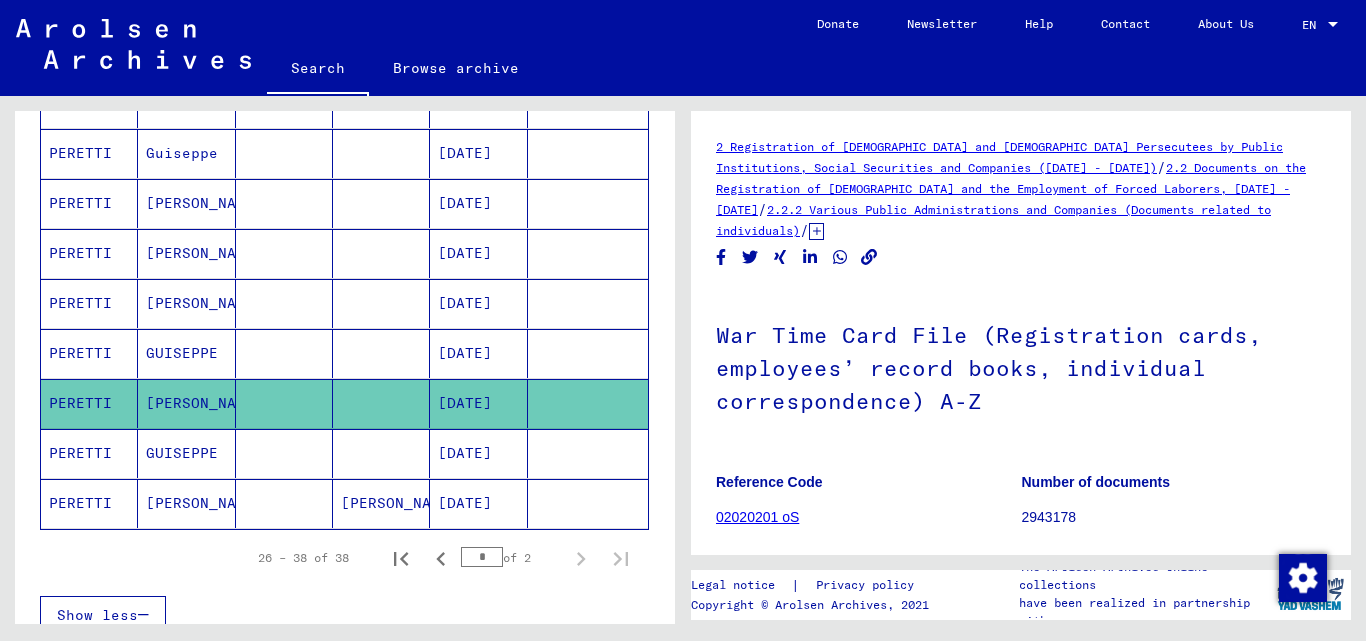 scroll, scrollTop: 0, scrollLeft: 0, axis: both 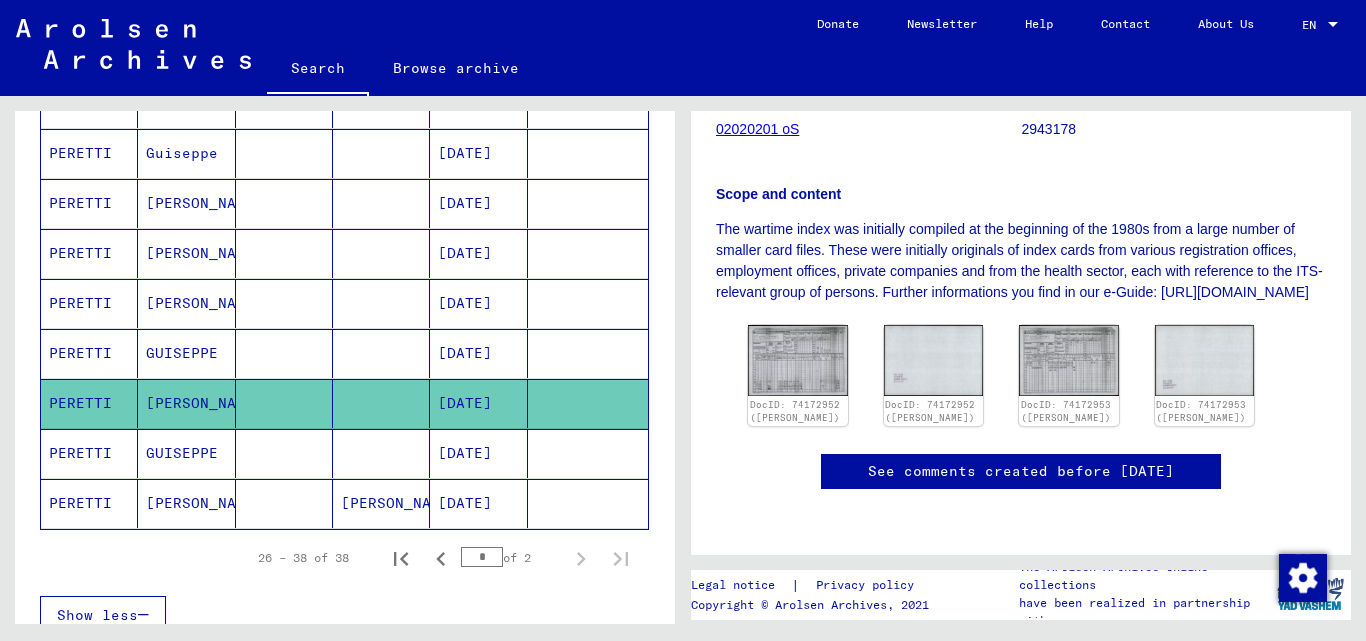 click at bounding box center (284, 253) 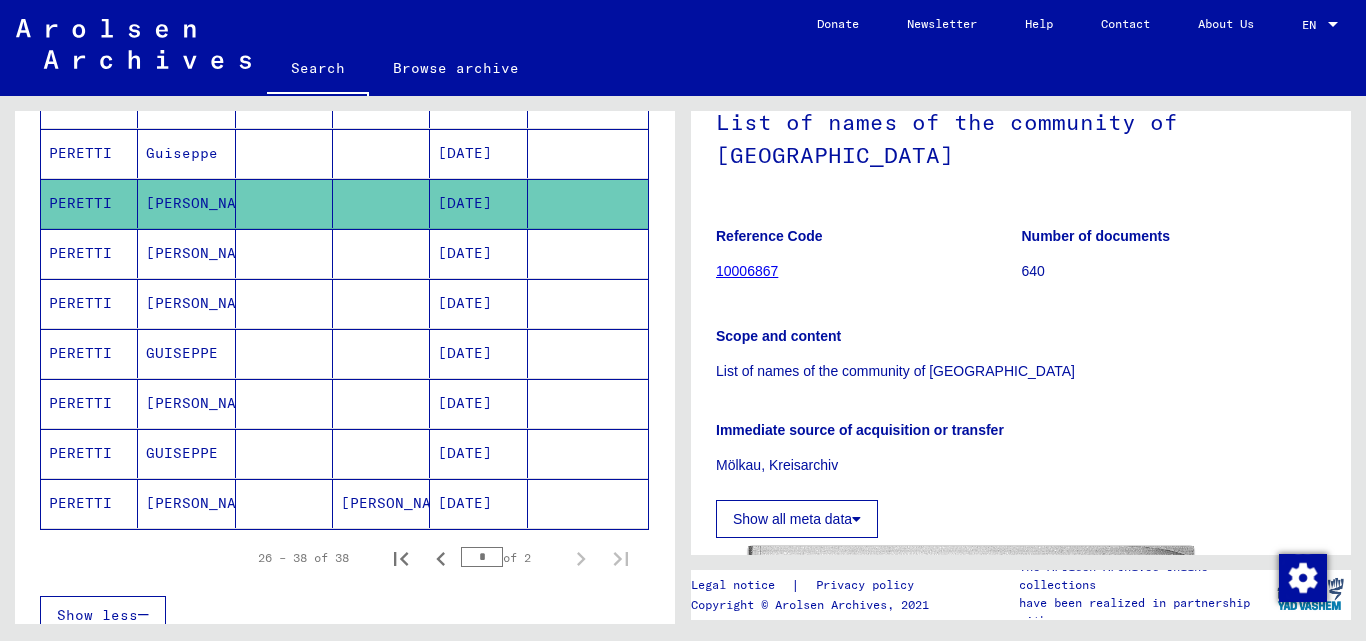 scroll, scrollTop: 200, scrollLeft: 0, axis: vertical 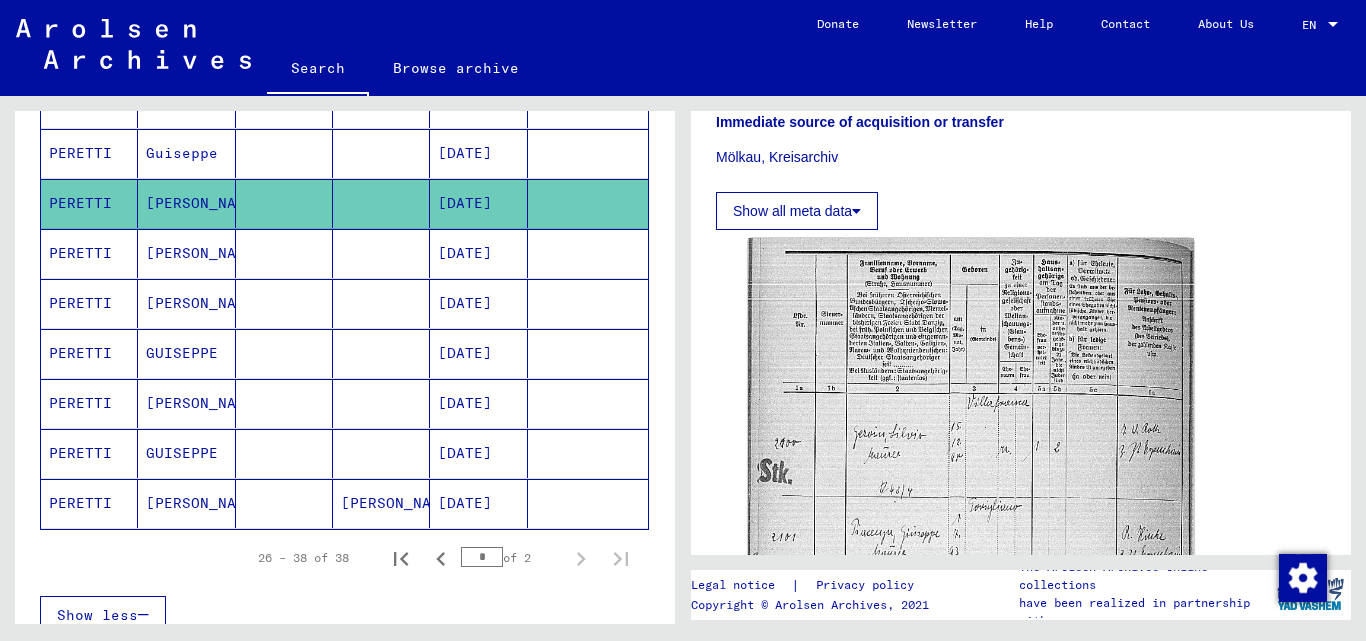 click at bounding box center (381, 203) 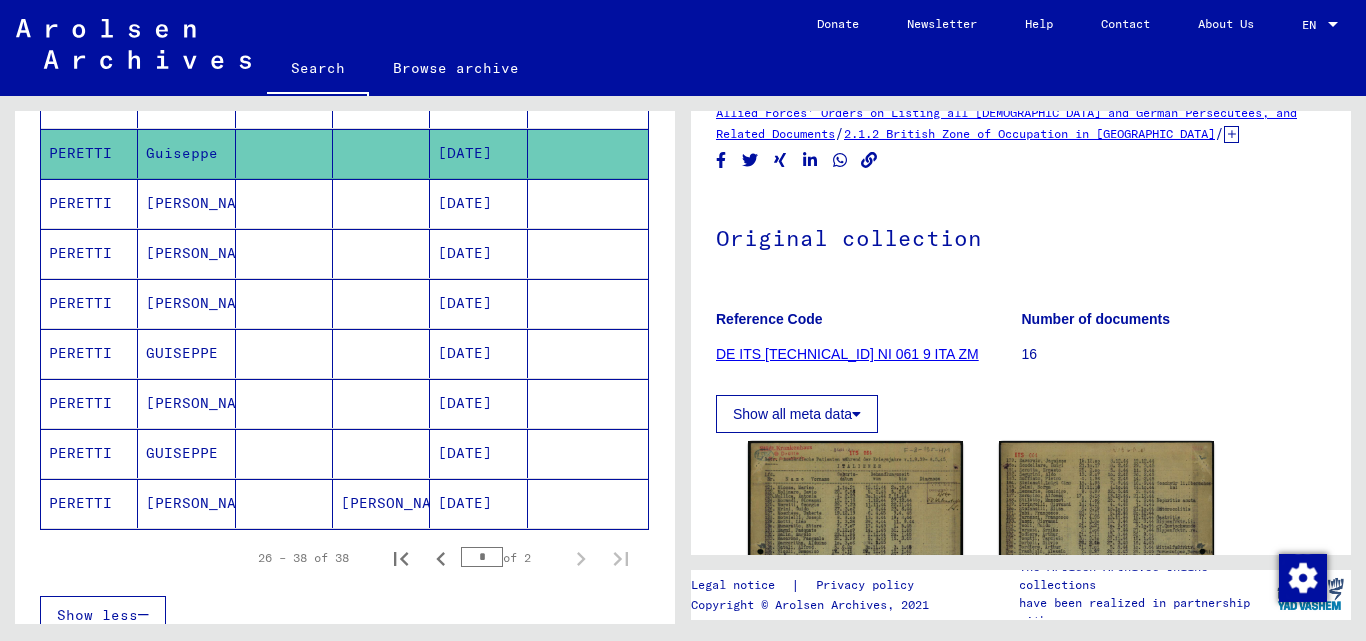 scroll, scrollTop: 141, scrollLeft: 0, axis: vertical 